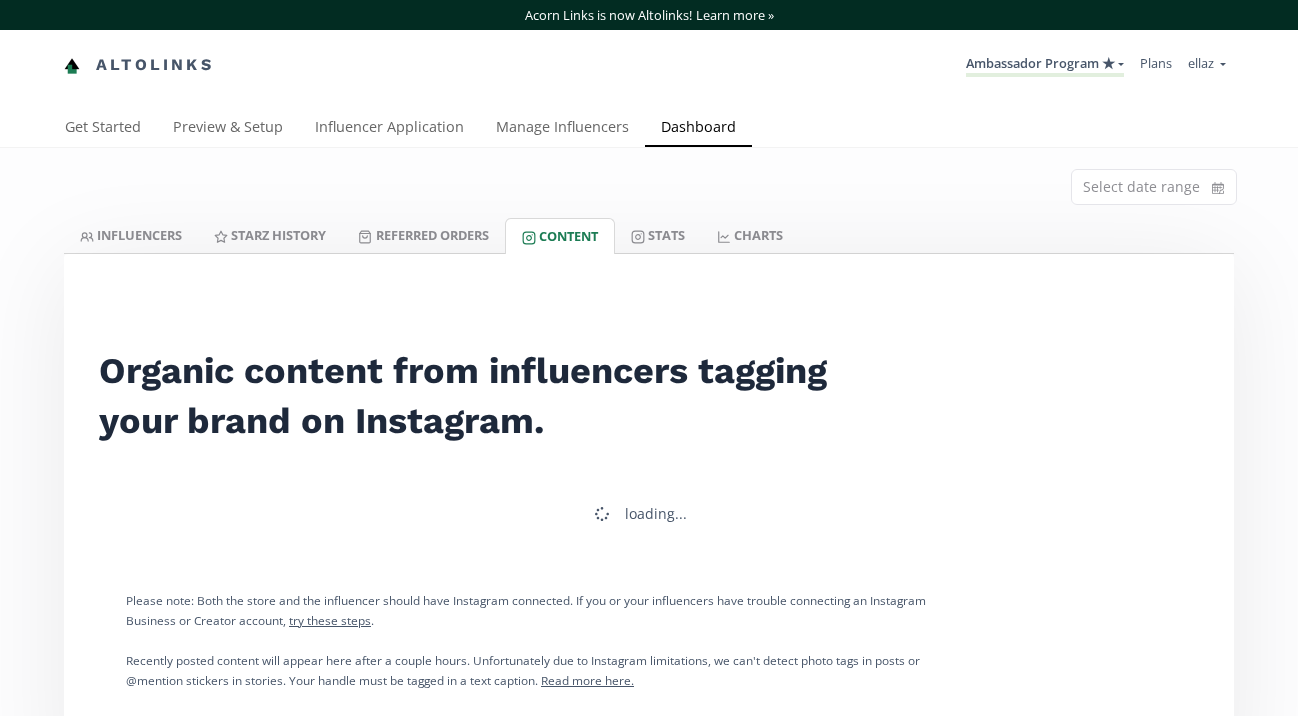 scroll, scrollTop: 0, scrollLeft: 0, axis: both 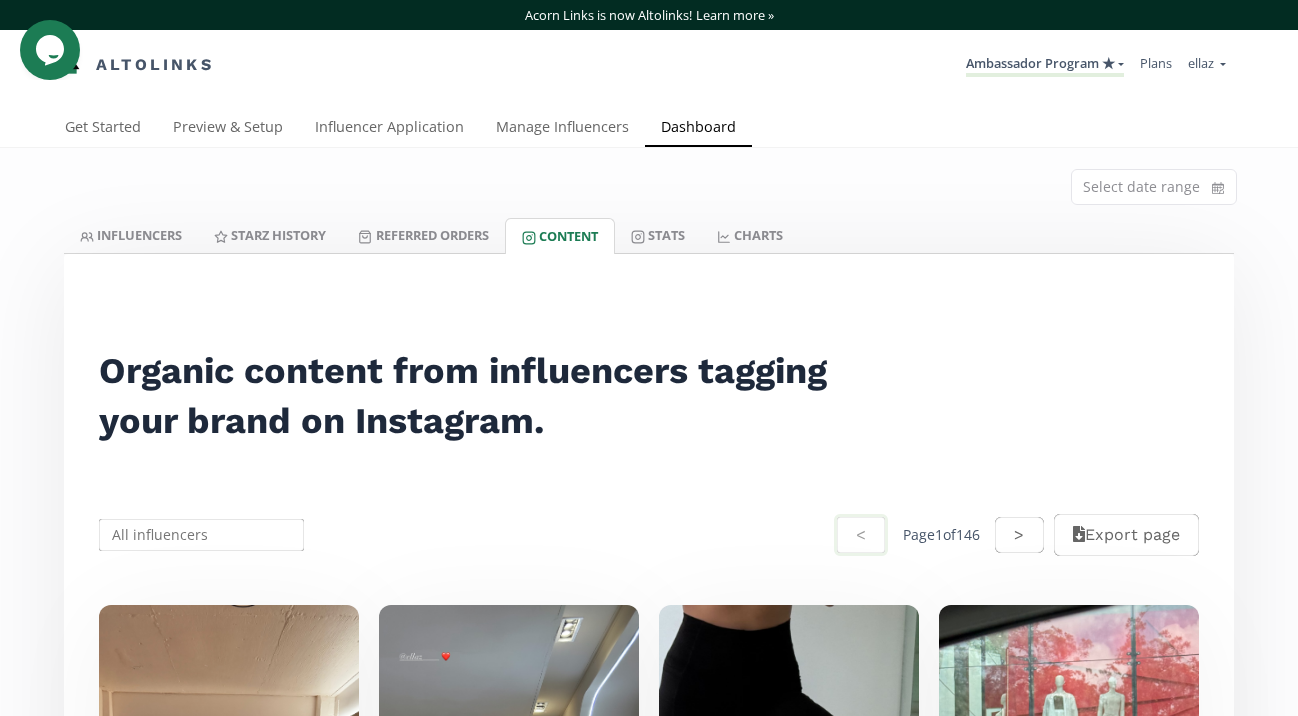 click at bounding box center (201, 535) 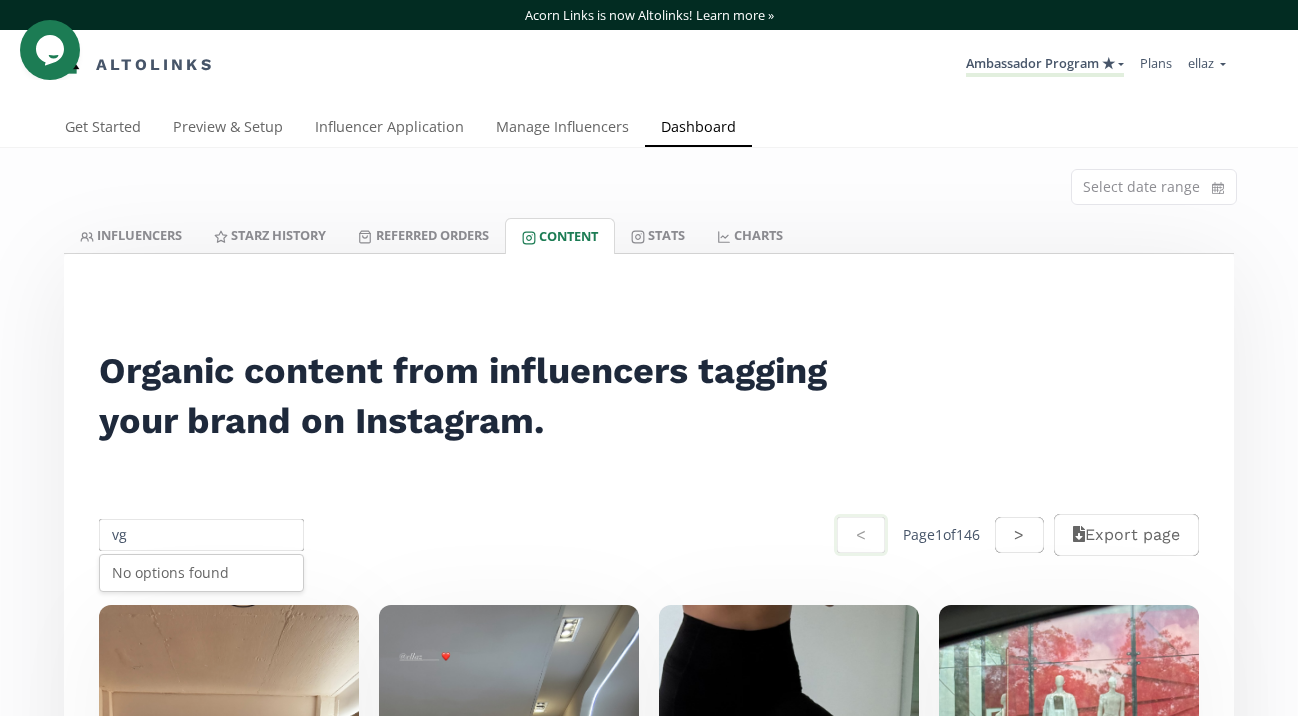type on "v" 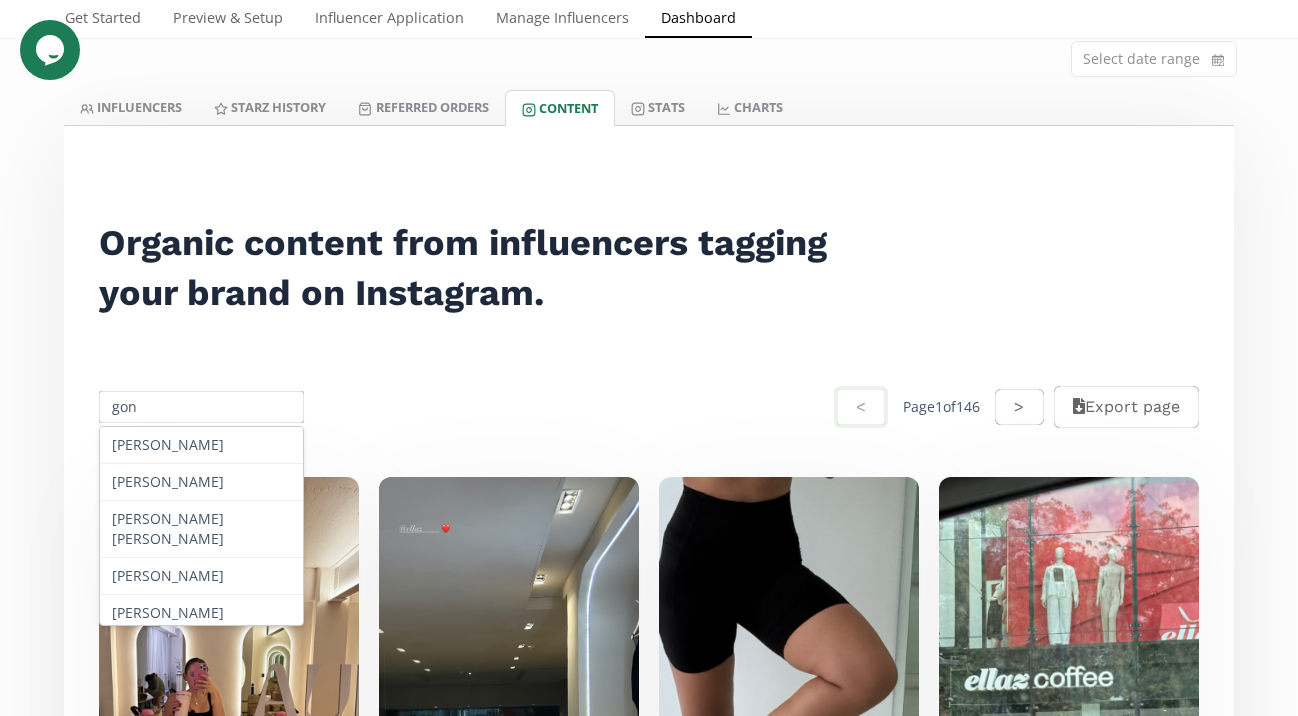 scroll, scrollTop: 135, scrollLeft: 0, axis: vertical 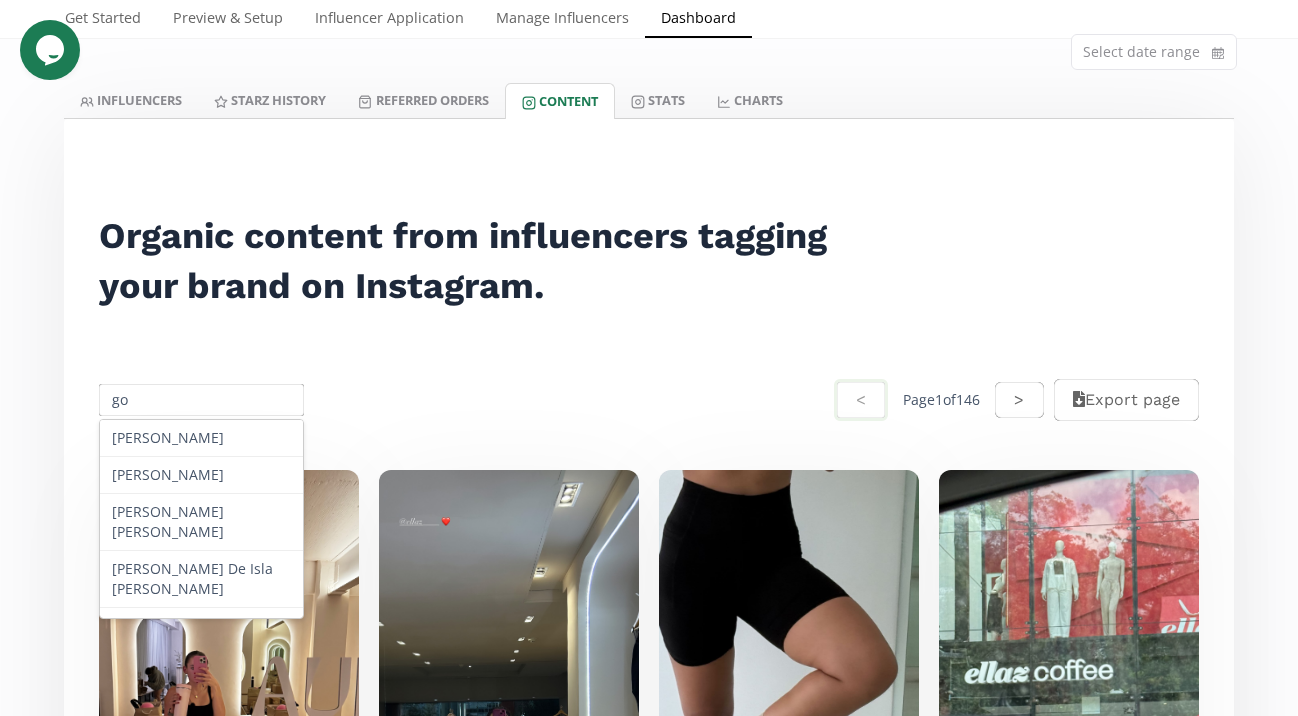 type on "g" 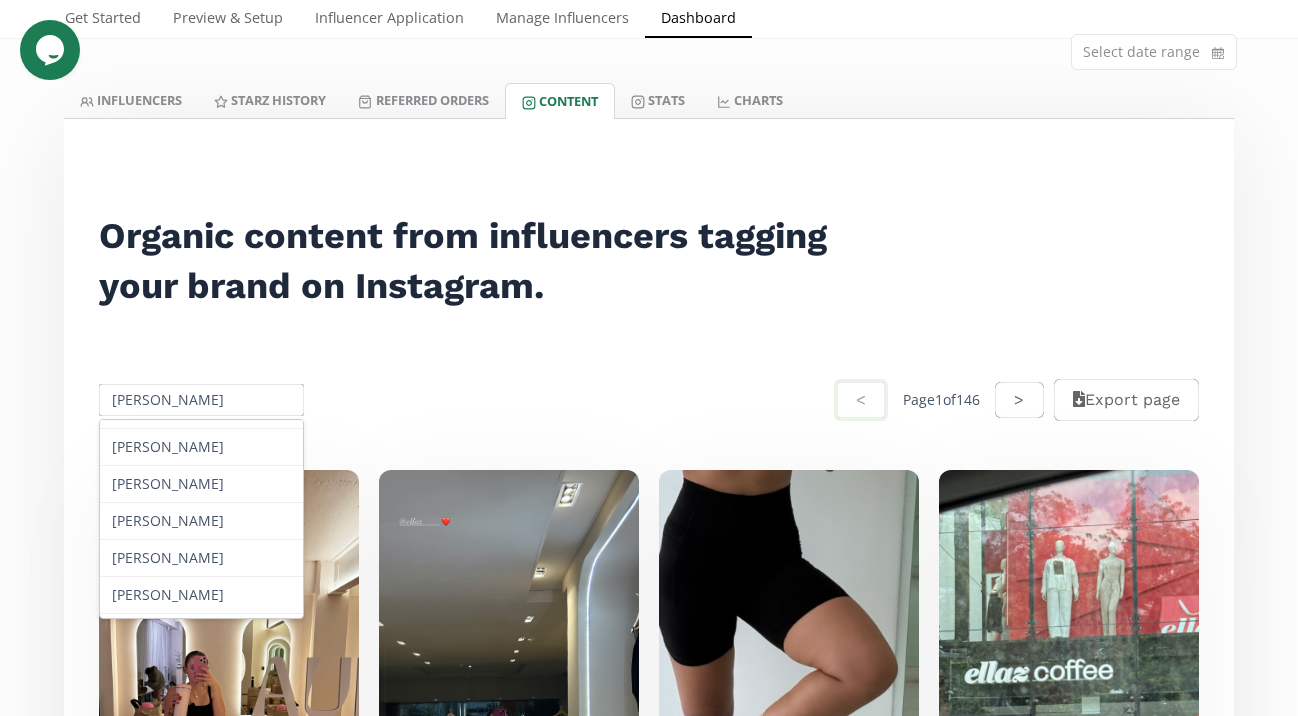 scroll, scrollTop: 689, scrollLeft: 0, axis: vertical 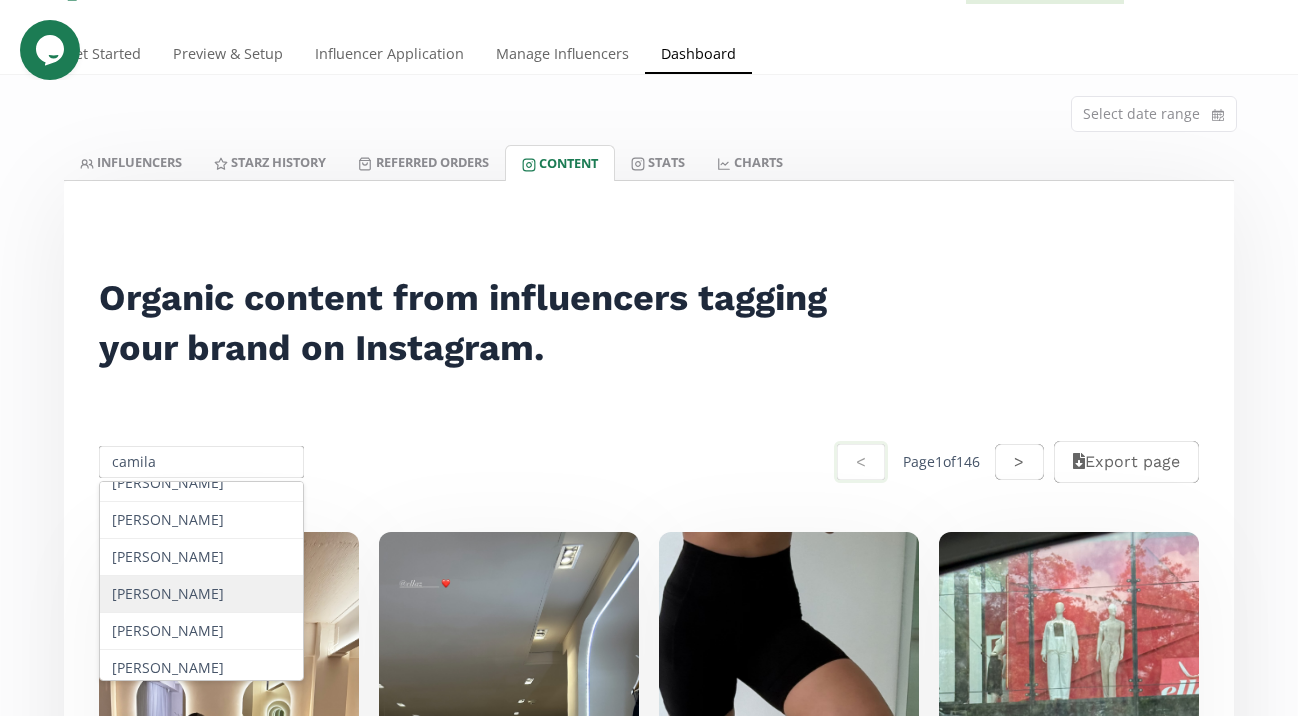 click on "[PERSON_NAME]" at bounding box center [201, 594] 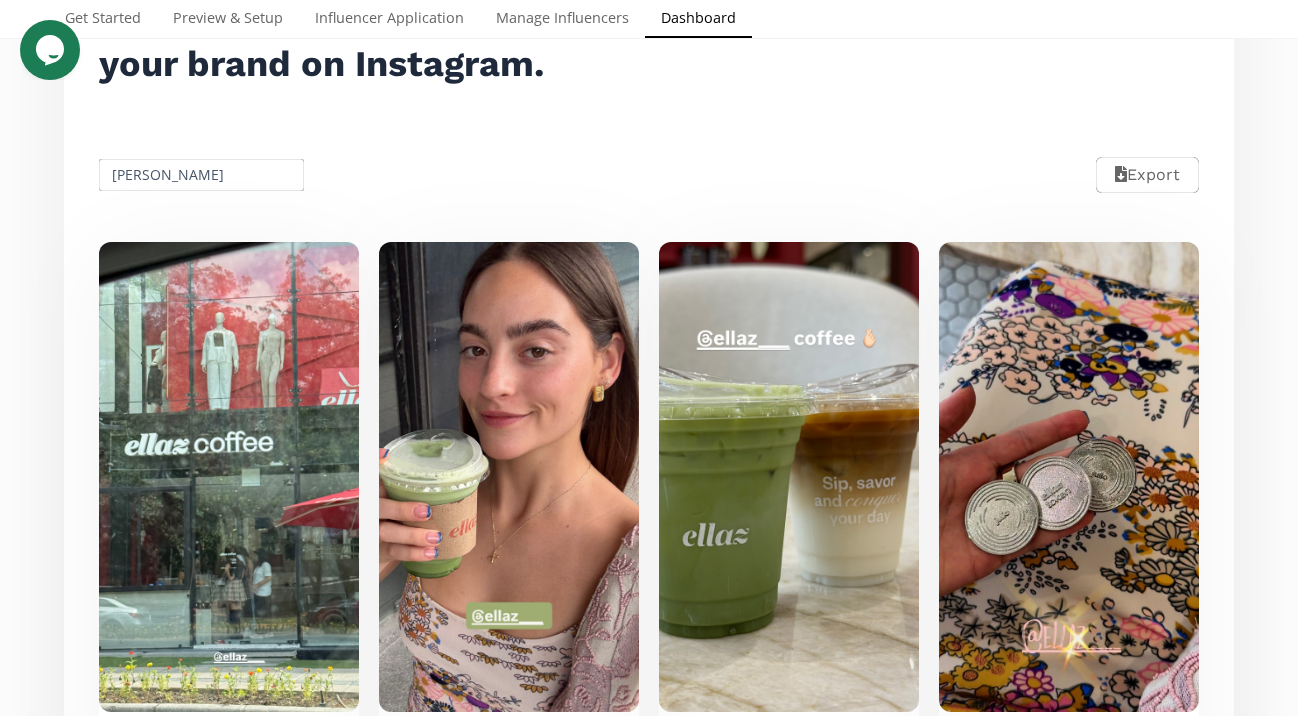 scroll, scrollTop: 413, scrollLeft: 0, axis: vertical 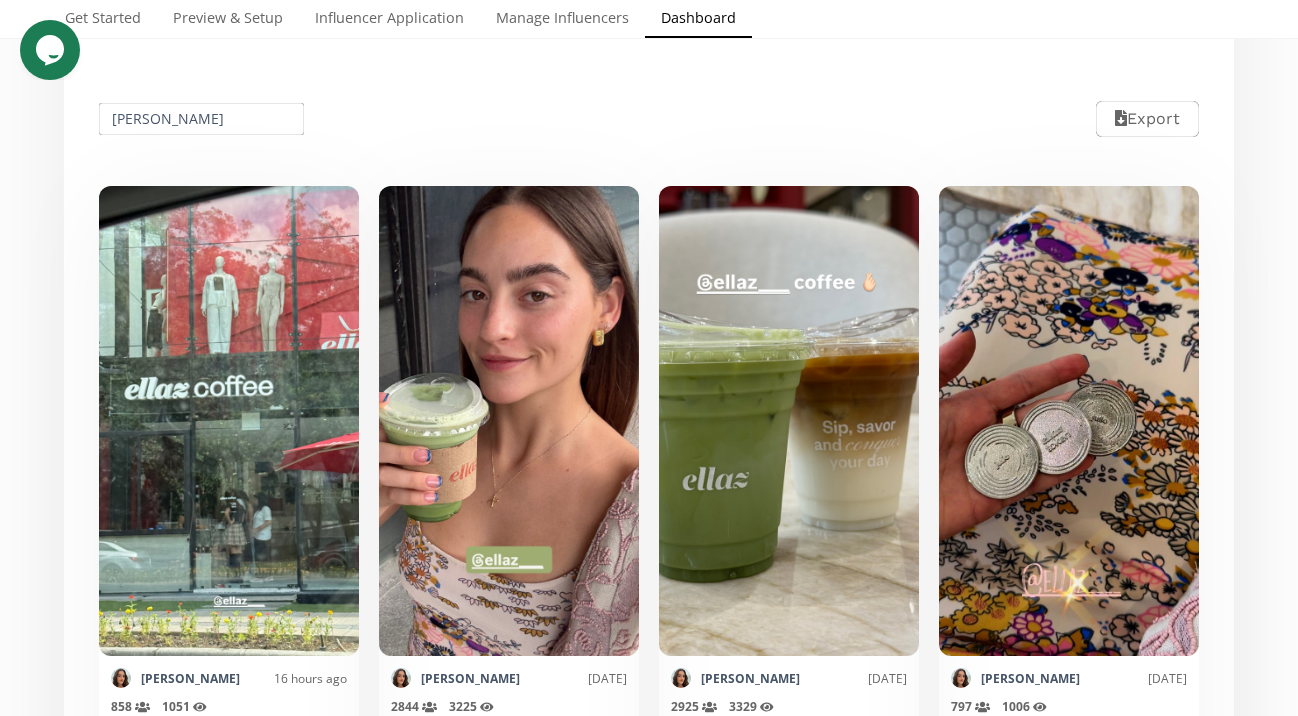 click on "[PERSON_NAME]" at bounding box center (201, 119) 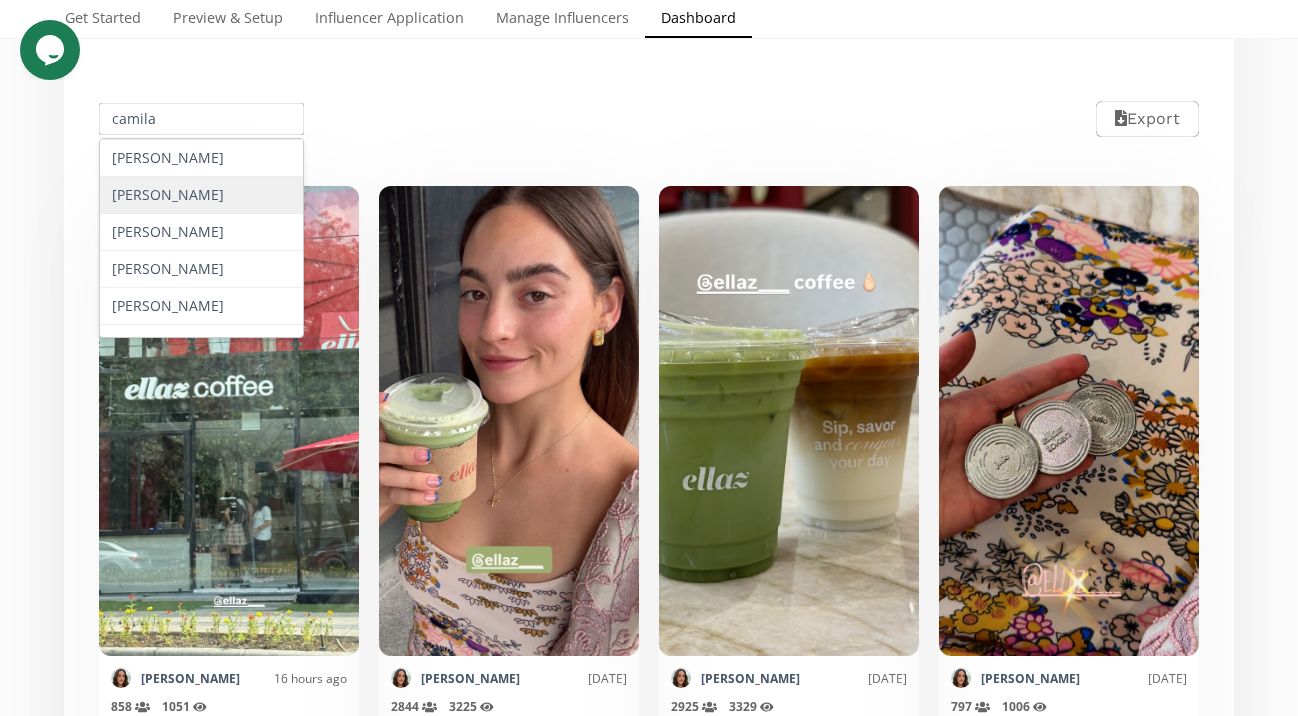 scroll, scrollTop: 297, scrollLeft: 0, axis: vertical 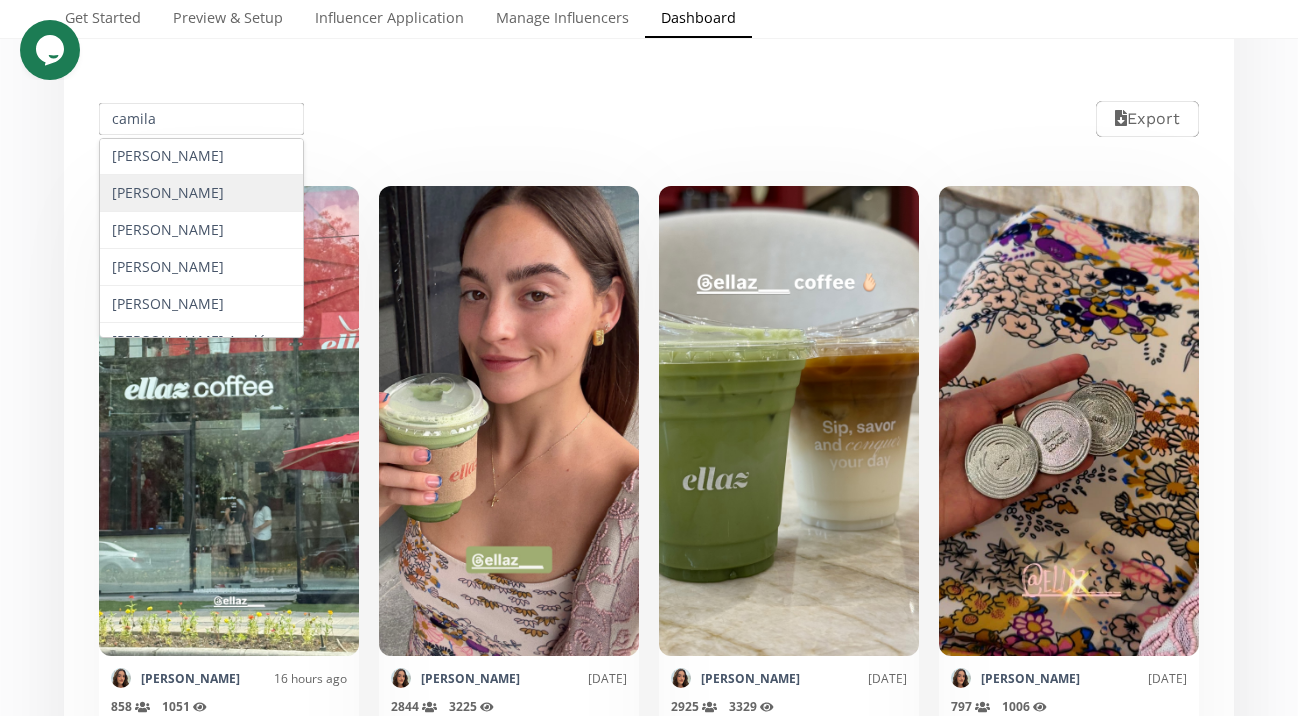click on "[PERSON_NAME]" at bounding box center (201, 193) 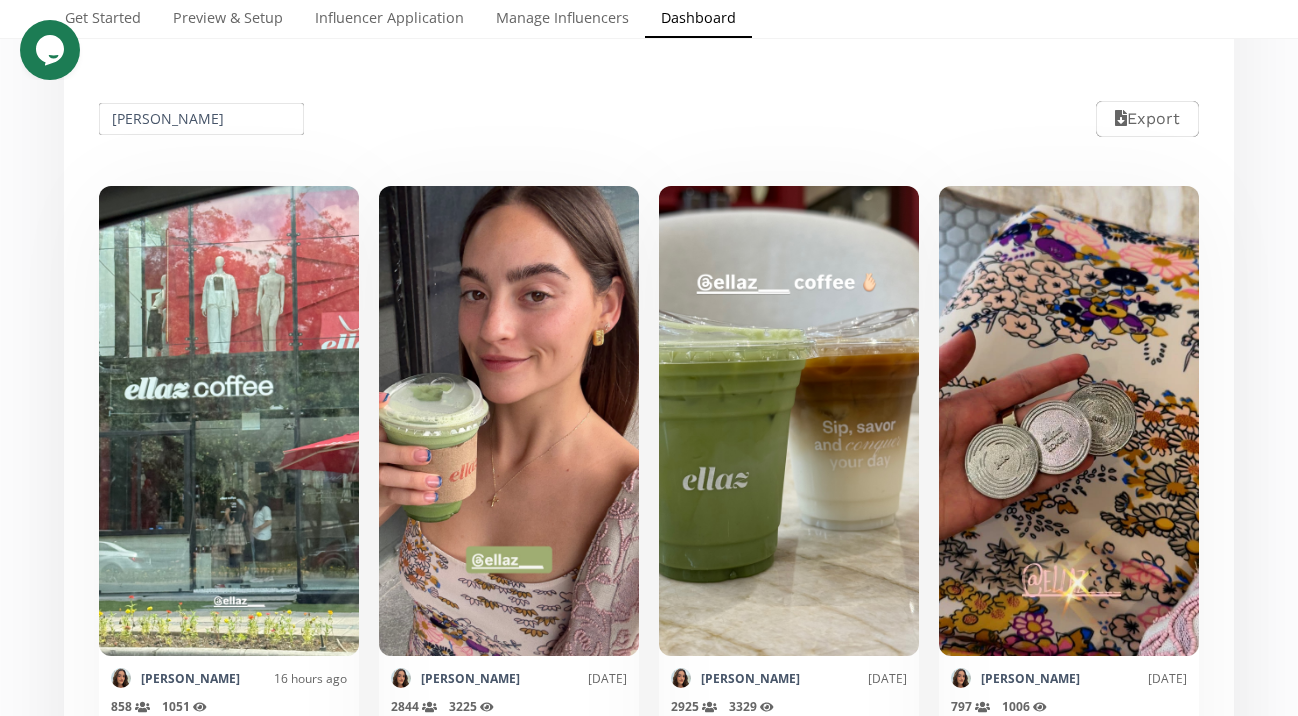 click on "[PERSON_NAME]" at bounding box center [201, 119] 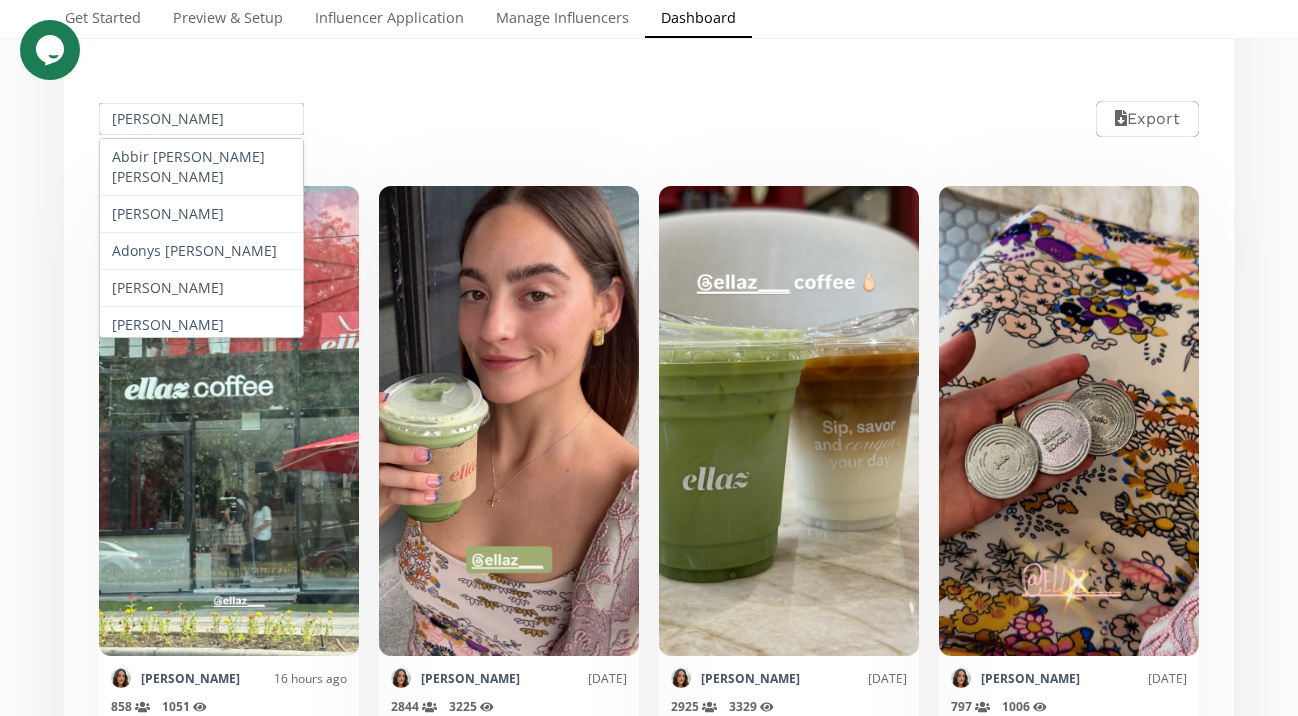 click on "Camila Rodríguez Abbir Zebian Castro Abril Almaraz Medina  Adonys Elena Rojas Burgueño Adriana Brondo Adriana Vega Aislin Alcocer Alana Alana gaona  Alejandra Alvarez Alejandra Estrada Torres  ALEJANDRA OLIVAS Alejandra Peral Alejandra Ramos Gutiérrez  Alejandra Trevino Alejandra valdez Alejandrina Dominguez Alexa Magallanes Alexandra Candiani Alexandra Gonzalez Moreyra Alexia Desentis Alexia Urrea Alexia Vales  Ali Danielle León Correa Alina Campos Aline Olvera  Allegra Alma Alejandra Morales Bojorquez almu solis Alondra González Alondra Montserrat Guerra Garcia  Alondra Romero Amanda Isela Vera Perez Amelia Tena america America Palazuelos Anabella Ana Cecilia García  Ana Corloz Ana Cris Cantú Ana Cristina Peón Ana Emilia Anahi Gastelum Ana Isabel Ana Ivette Soto  Ana Karen Castellon Ana Karina ana laura perez marquez Ana Leticia Herrera ana lucia barrios Analú Flores Ana Luiza Souza  Analú Liedo Analupowers Ana María González  Ana María Guerrero Martínez Ana Montalvo Ana Paty Moreno Ana pau" at bounding box center [649, 119] 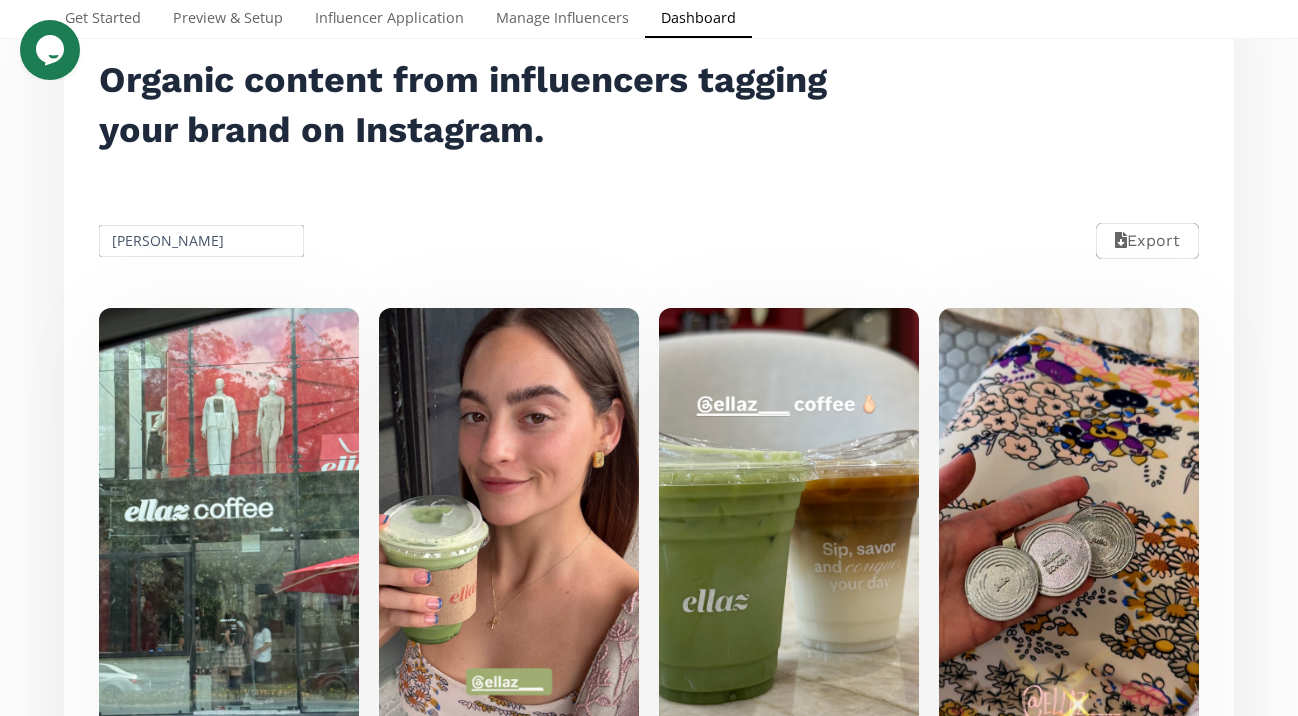scroll, scrollTop: 0, scrollLeft: 0, axis: both 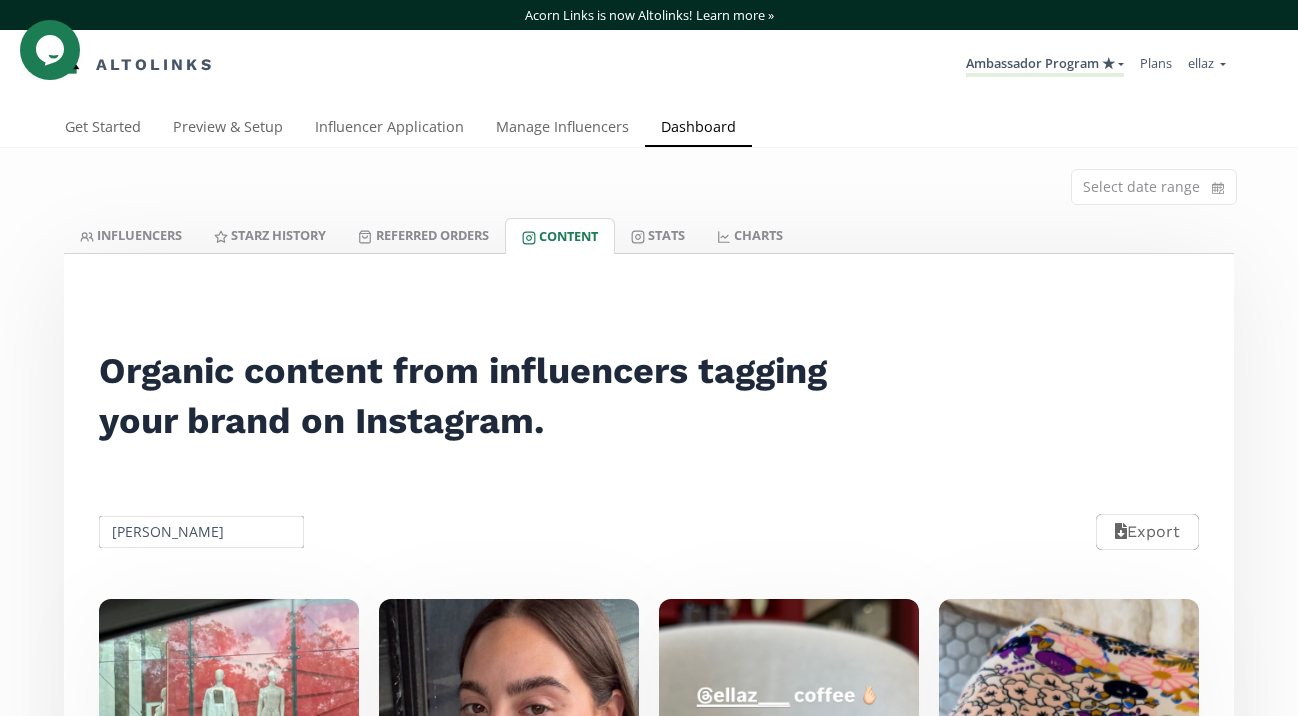 click on "[PERSON_NAME]" at bounding box center [201, 532] 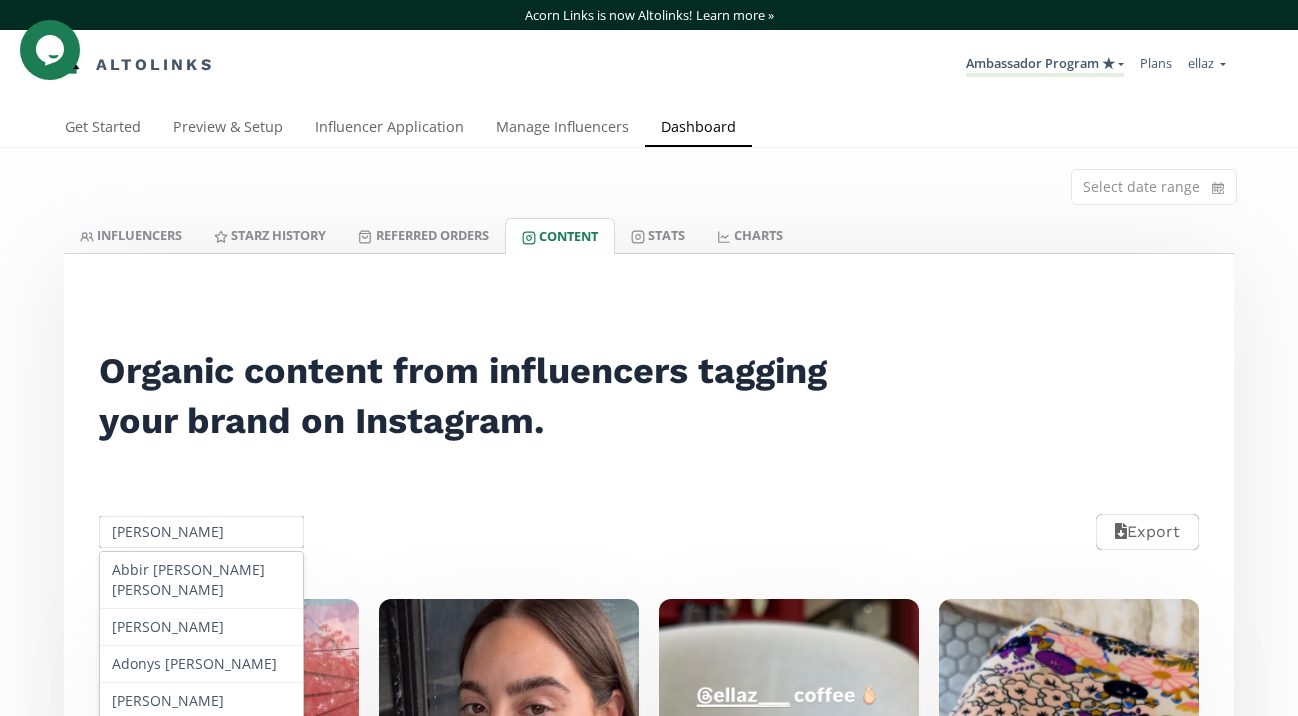 click on "[PERSON_NAME]" at bounding box center (201, 532) 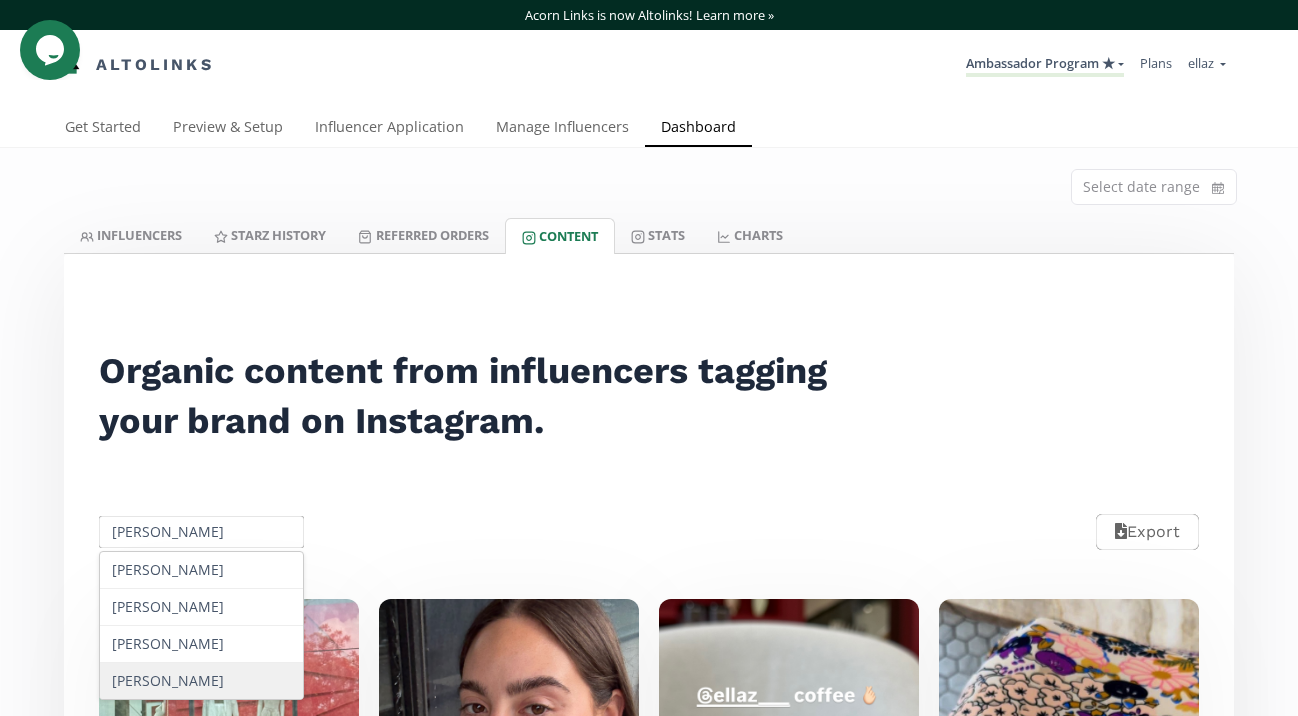 click on "[PERSON_NAME]" at bounding box center (201, 681) 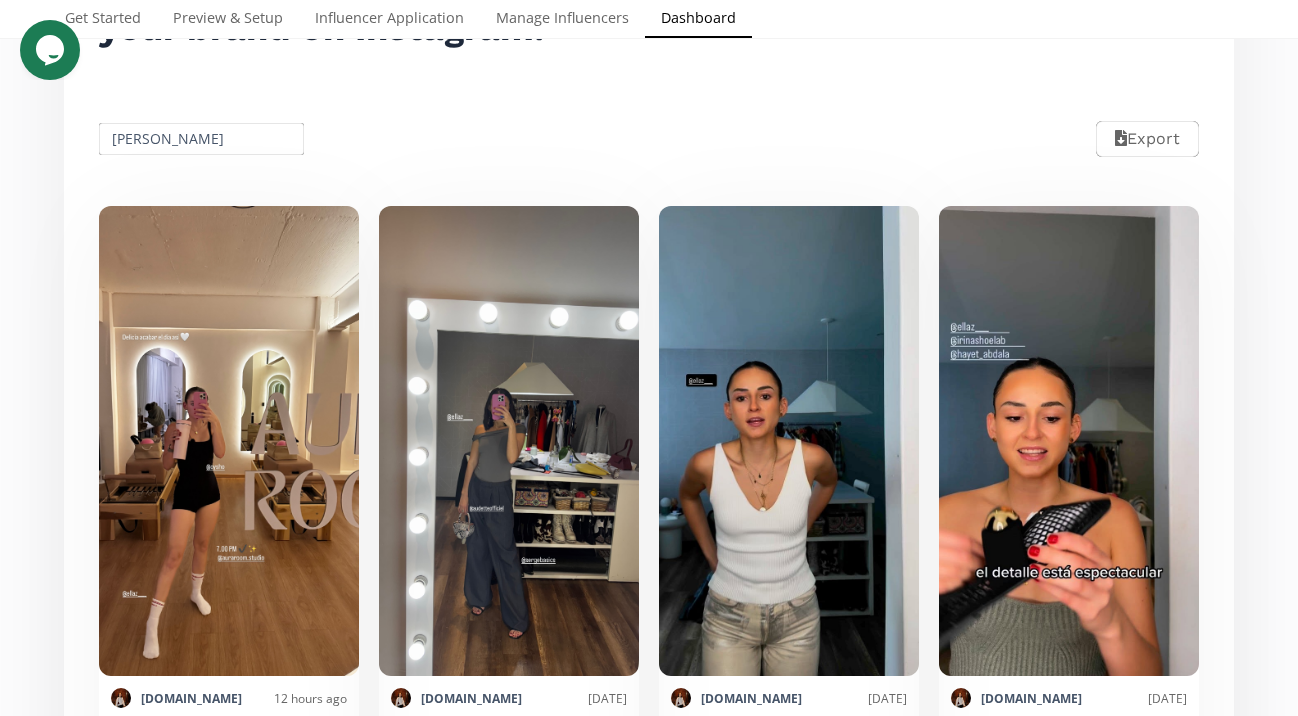 scroll, scrollTop: 396, scrollLeft: 0, axis: vertical 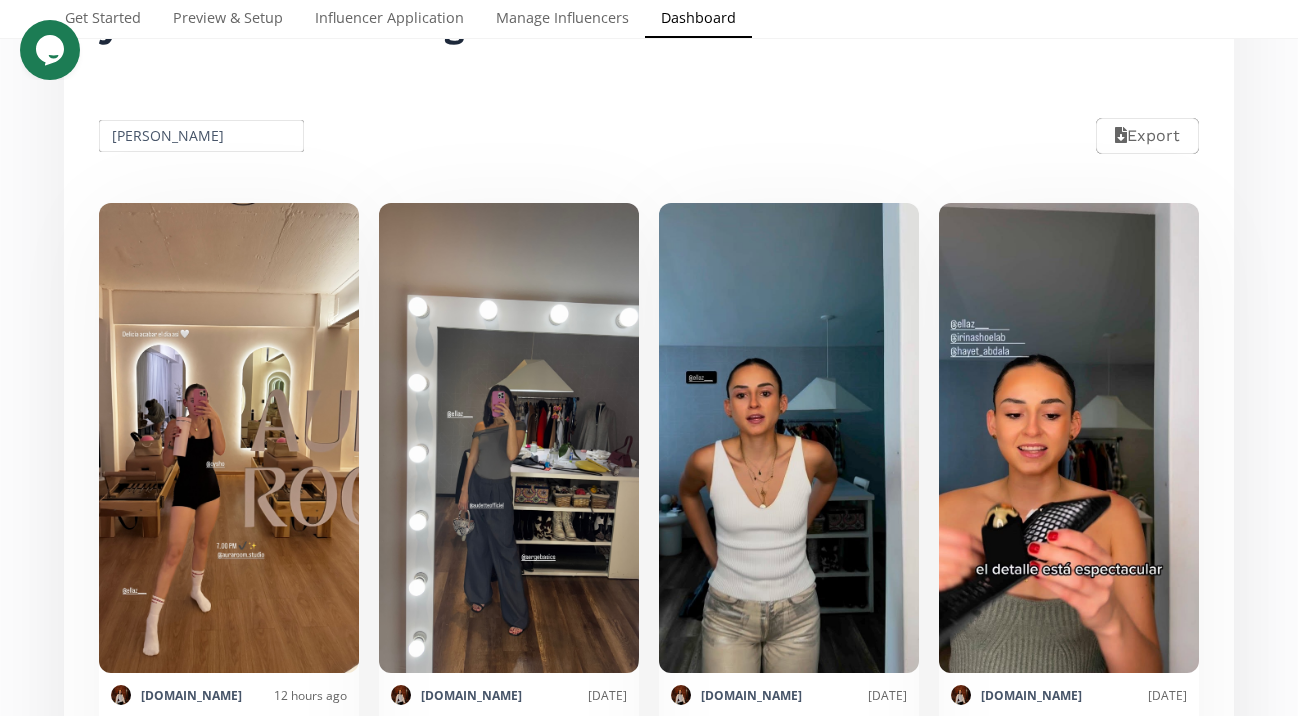 click on "[PERSON_NAME]" at bounding box center (201, 136) 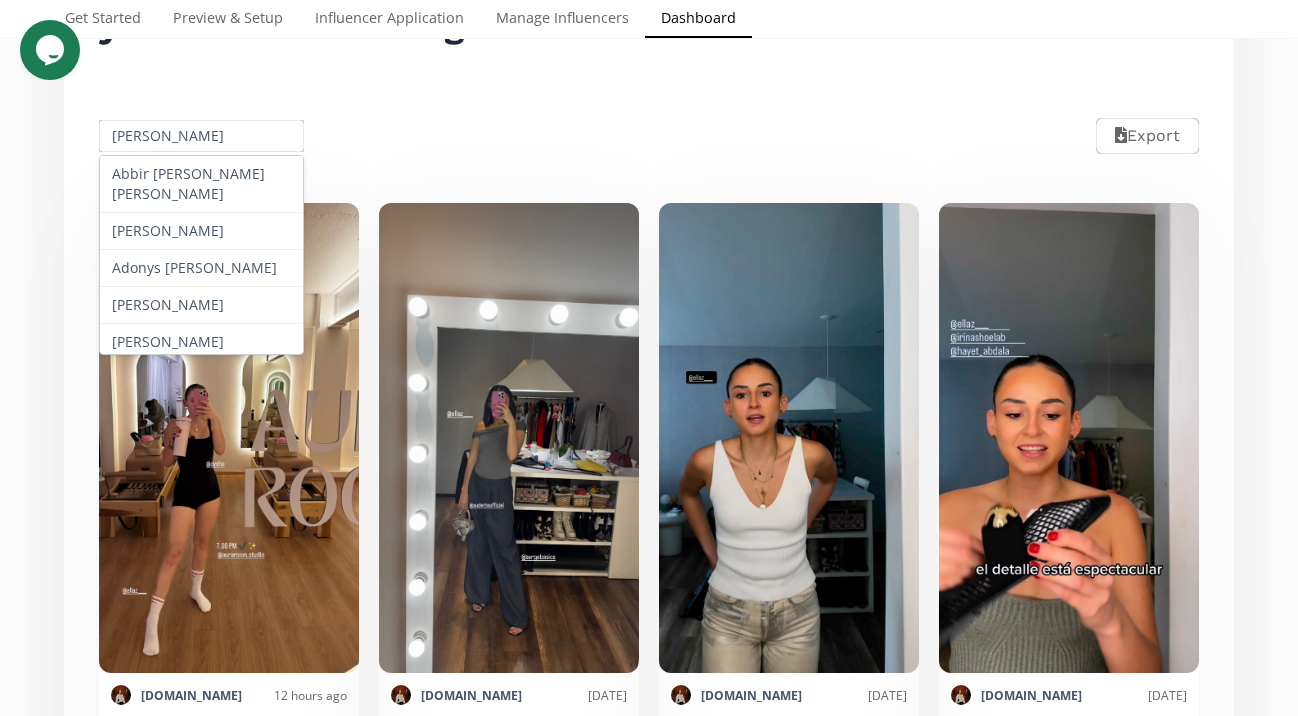 click on "[PERSON_NAME]" at bounding box center [201, 136] 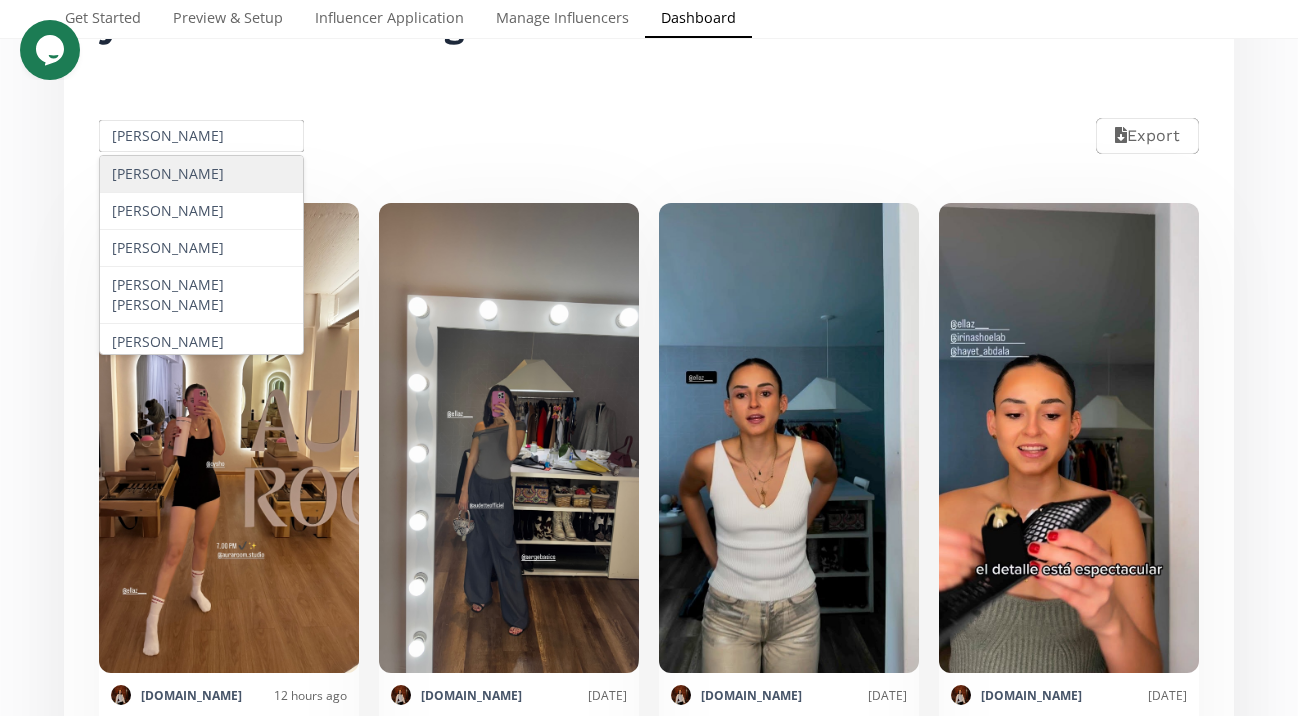 scroll, scrollTop: 120, scrollLeft: 0, axis: vertical 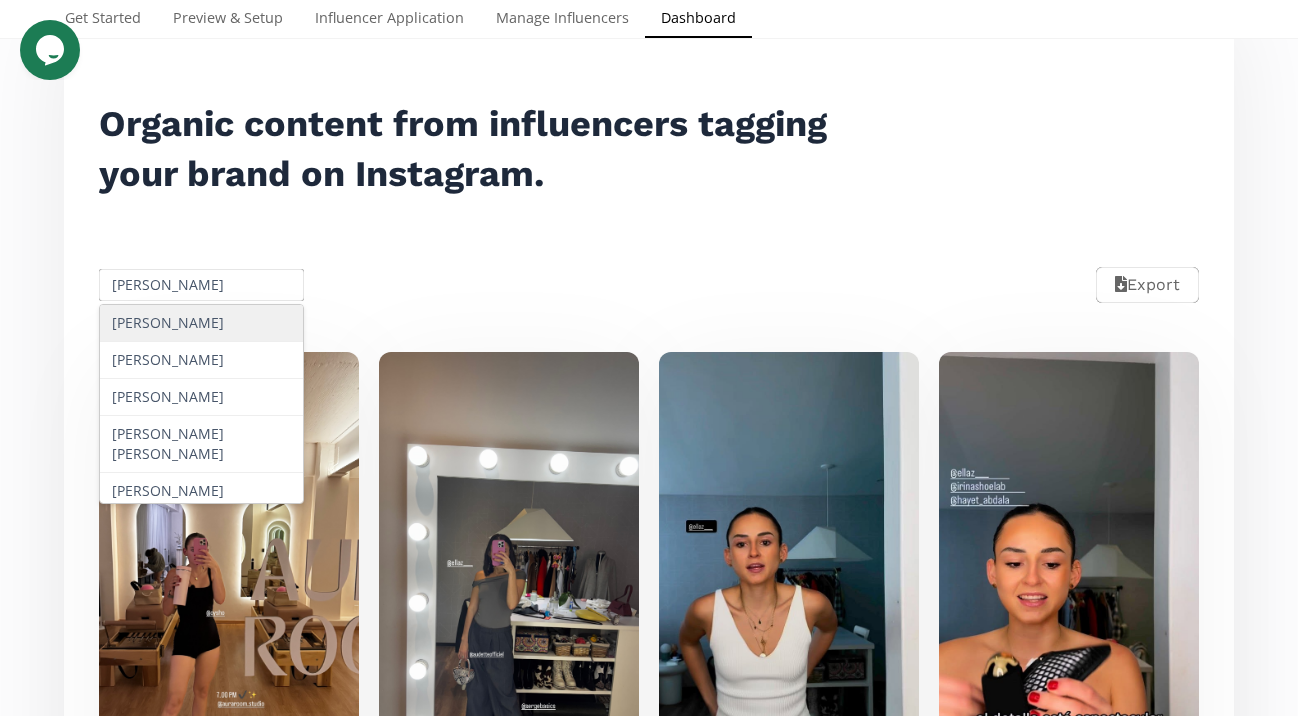 click on "gonzalez" at bounding box center (201, 285) 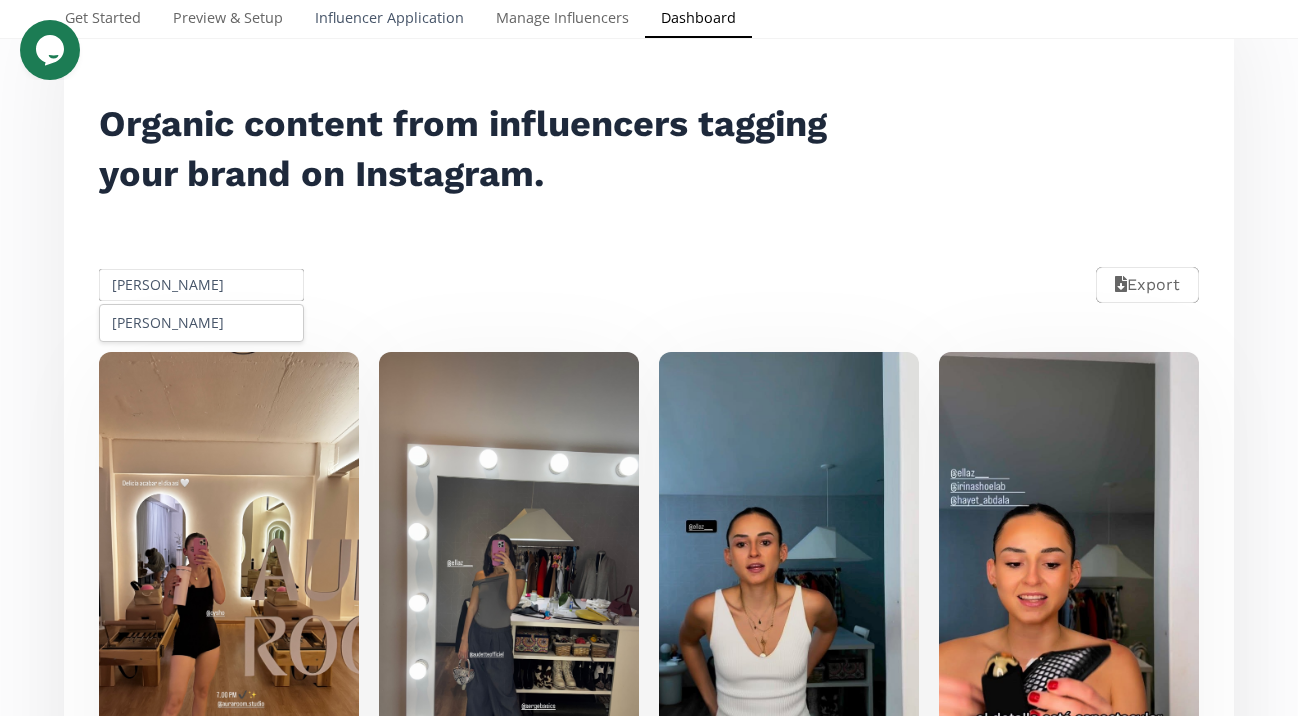 type on "valeria go" 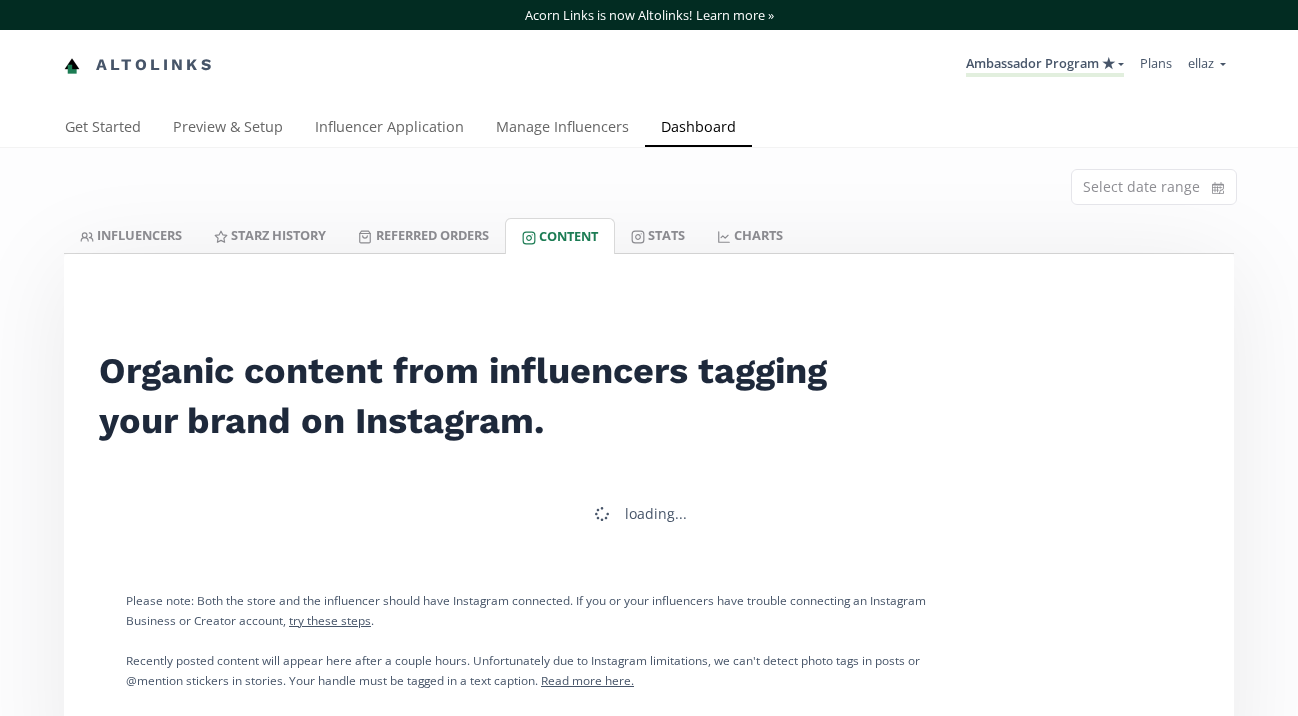 scroll, scrollTop: 0, scrollLeft: 0, axis: both 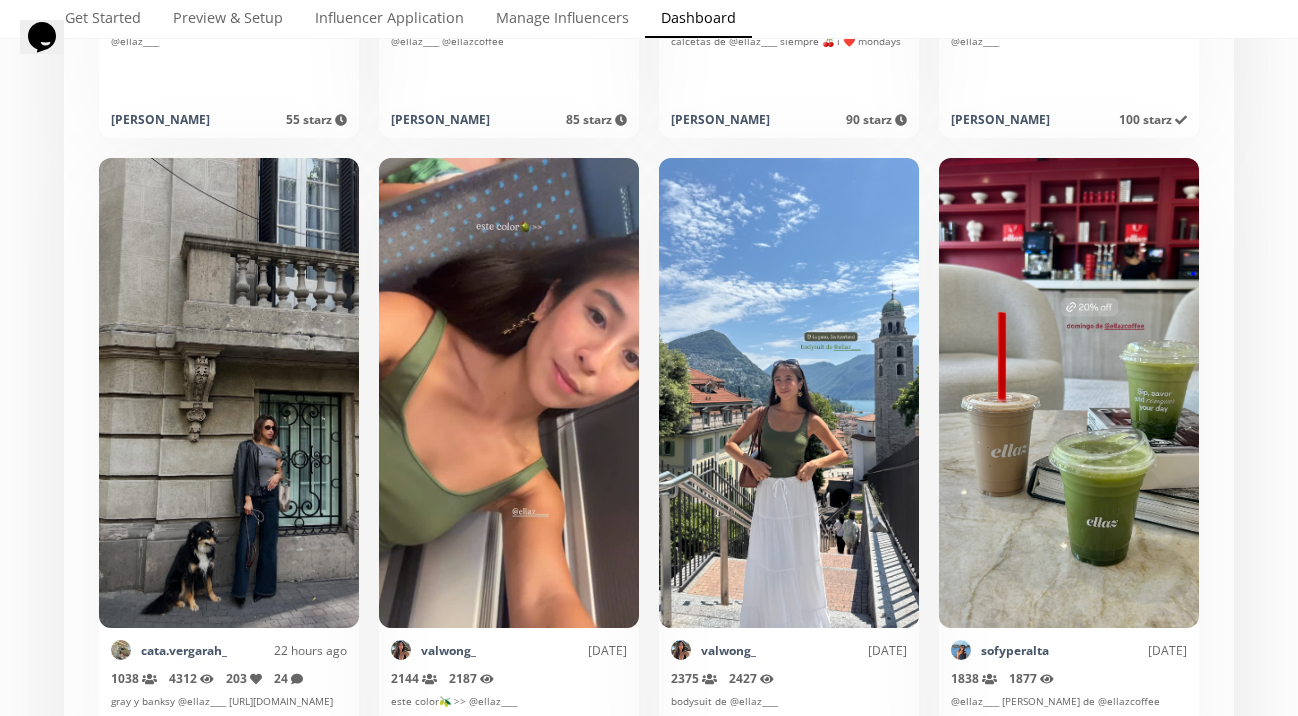 click on "Select date range INFLUENCERS Starz HISTORY Referred Orders Content Stats CHARTS INFLUENCERS Starz HISTORY Referred Orders Content Stats CHARTS Organic content from influencers tagging your brand on Instagram. < Page  1  of  146 >  Export   page Mark as invalid so that no points awarded. [DOMAIN_NAME] 12 hours ago 247   Reach (unique views) 350   Impressions 7.00 PM ✔️✨
@[DOMAIN_NAME]  [PERSON_NAME] acabar el día así 🤍 @oysho  @ellaz____ [PERSON_NAME] 25 starz   Points awarded in 9 hours Mark as invalid so that no points awarded. ximelopzr 14 hours ago 610   Reach (unique views) 738   Impressions @ellaz____ ❤️ [PERSON_NAME] 45 starz   Points awarded in 7 hours Mark as invalid so that no points awarded. jomana_torres 14 hours ago 147   Reach (unique views) 162   Impressions @ellaz____ [PERSON_NAME] 20 starz   Points awarded in 7 hours [PERSON_NAME] as invalid so that no points awarded. [PERSON_NAME] 16 hours ago 858   Reach (unique views) 1051   Impressions @ellaz____ [PERSON_NAME]" at bounding box center [649, 3724] 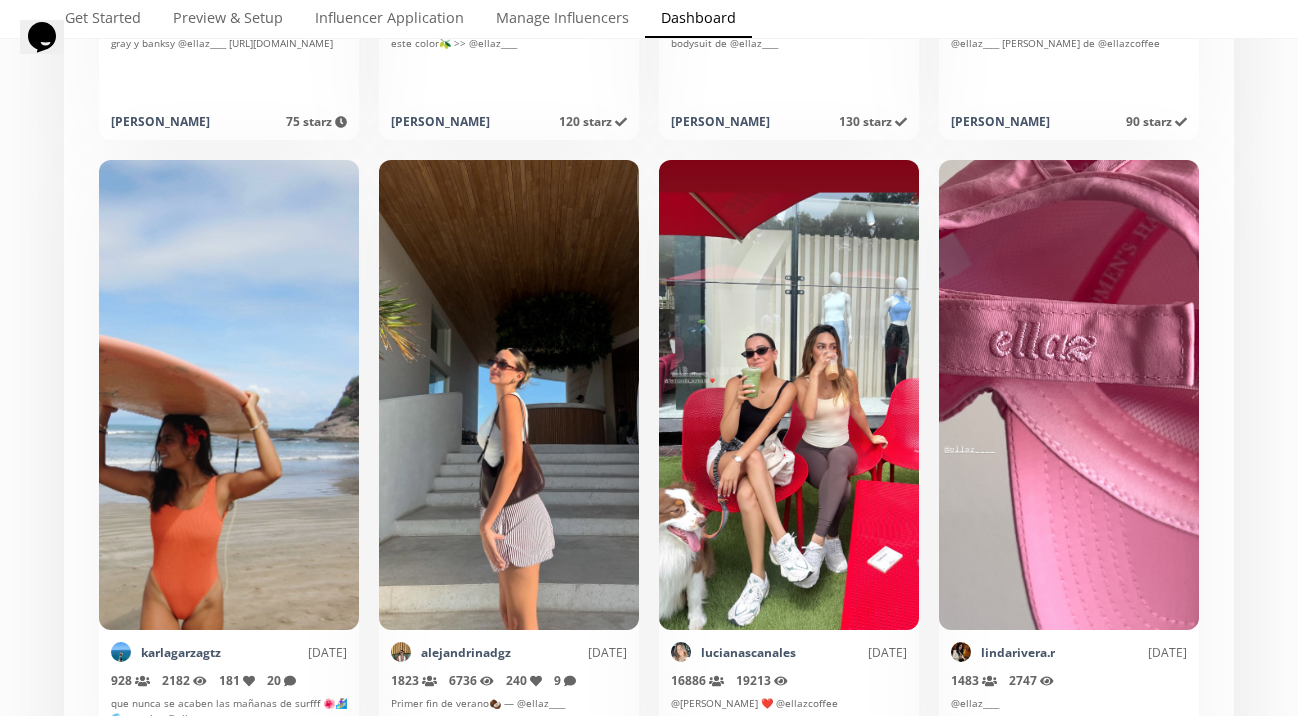 scroll, scrollTop: 2442, scrollLeft: 0, axis: vertical 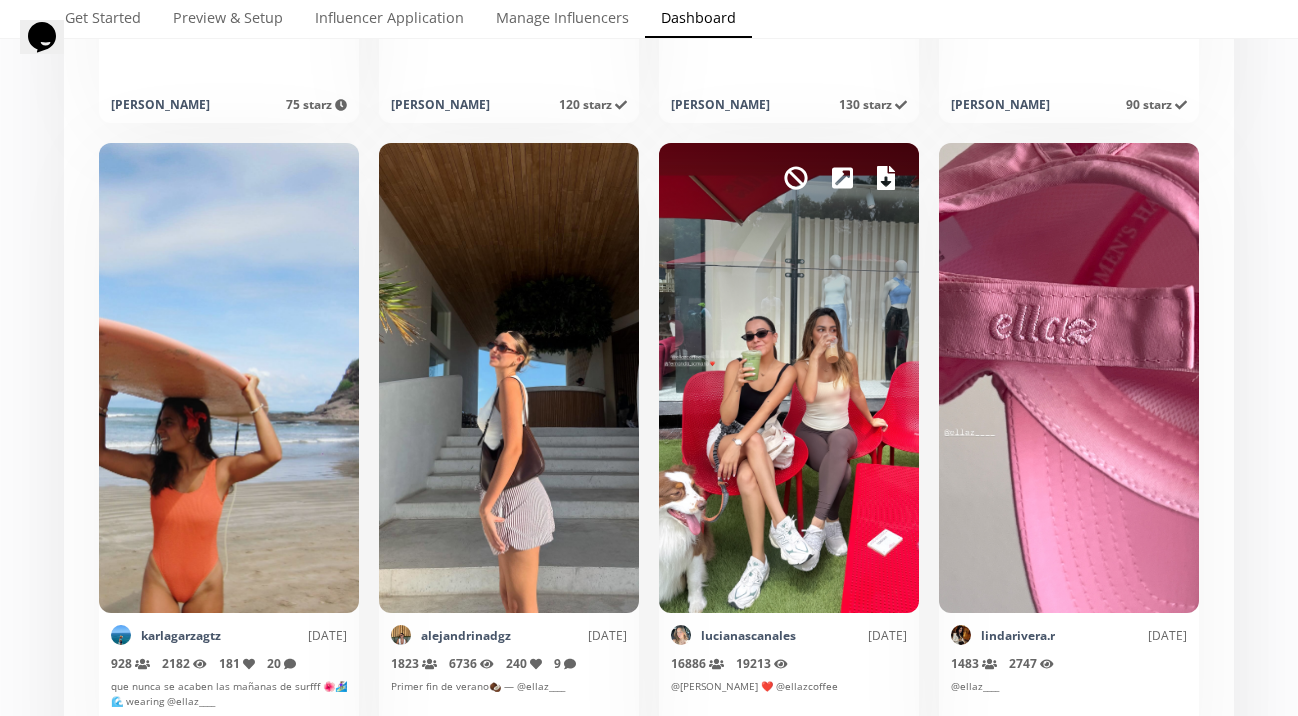 click 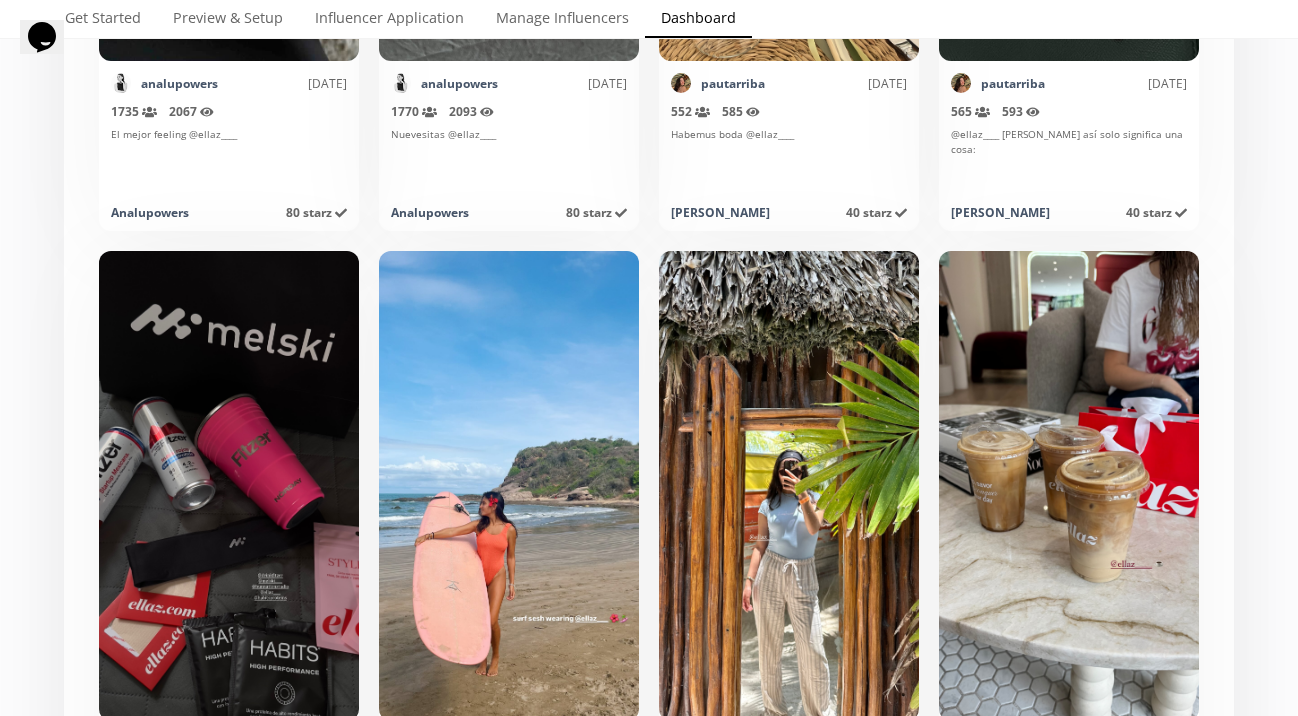 scroll, scrollTop: 4315, scrollLeft: 0, axis: vertical 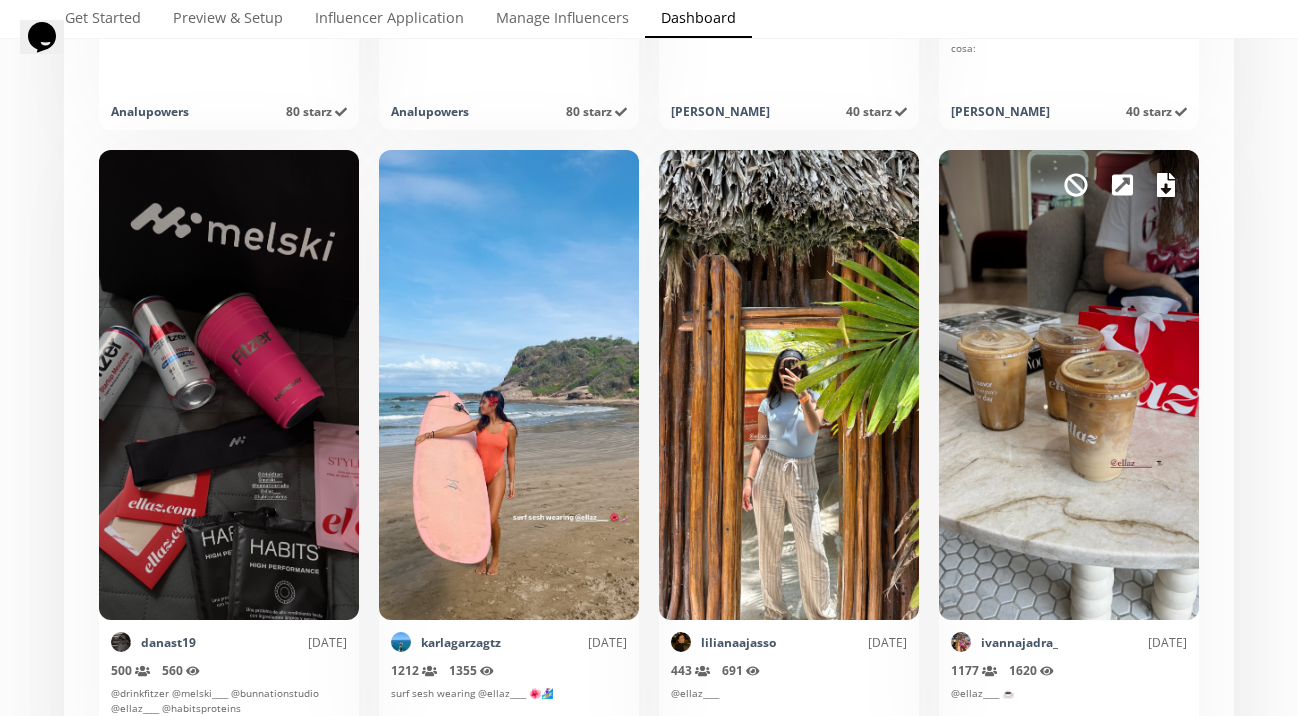 click 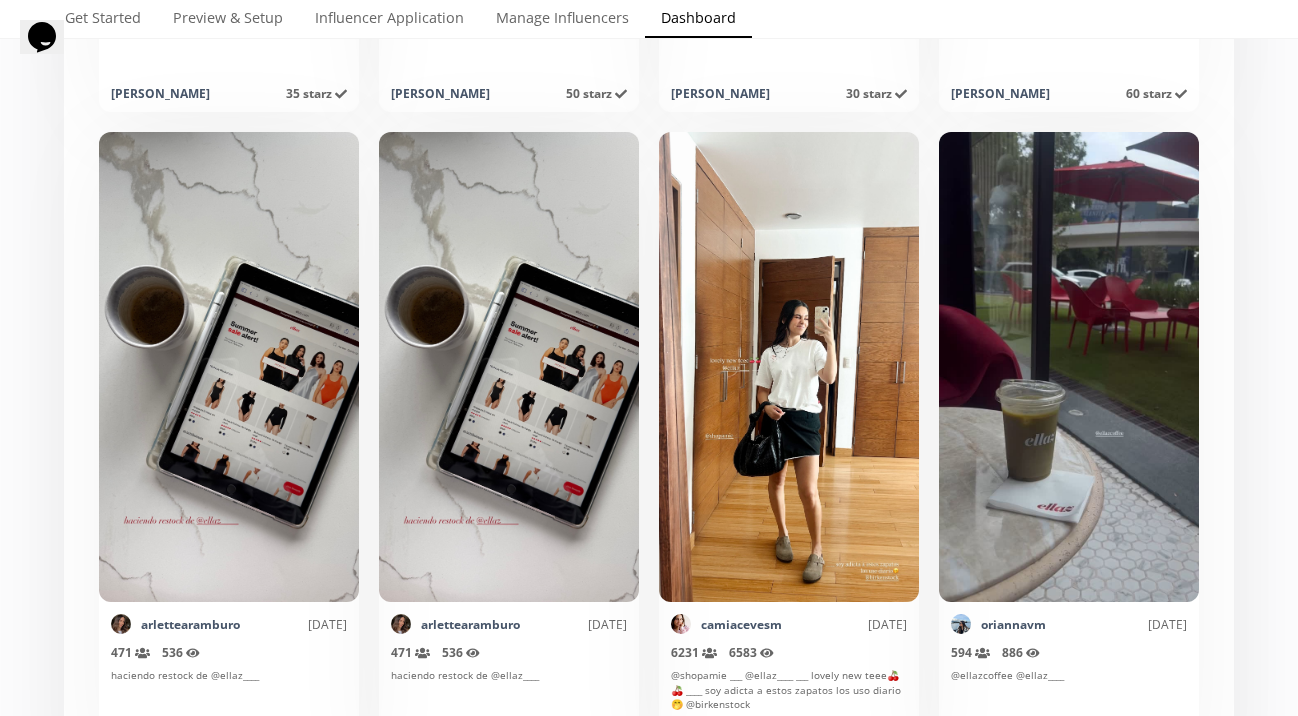 scroll, scrollTop: 5120, scrollLeft: 0, axis: vertical 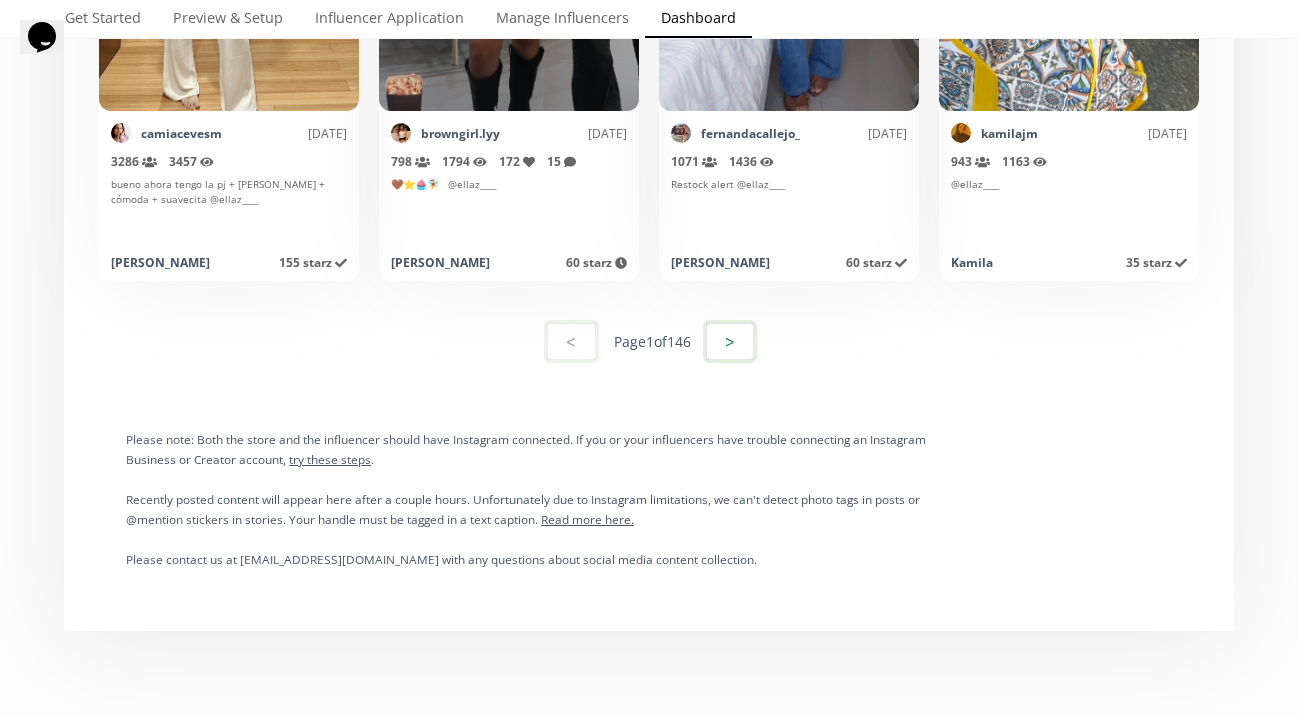 click on ">" at bounding box center [730, 341] 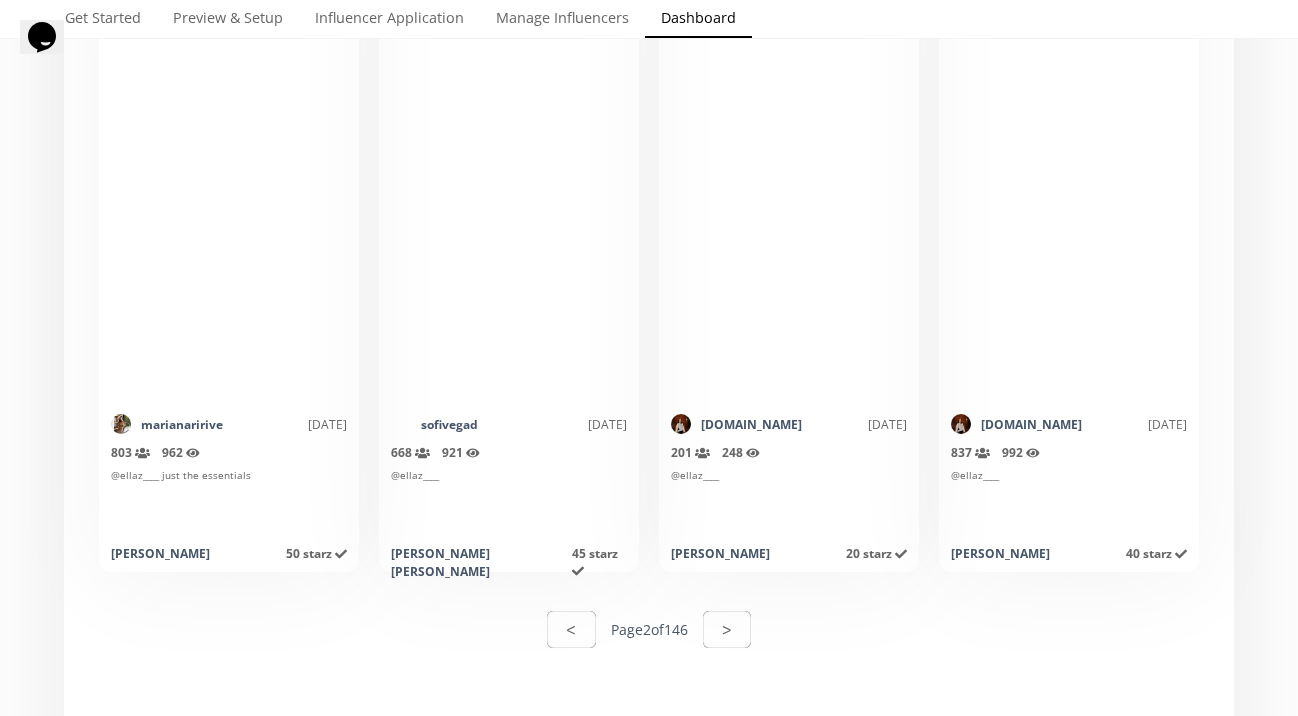scroll, scrollTop: 9012, scrollLeft: 0, axis: vertical 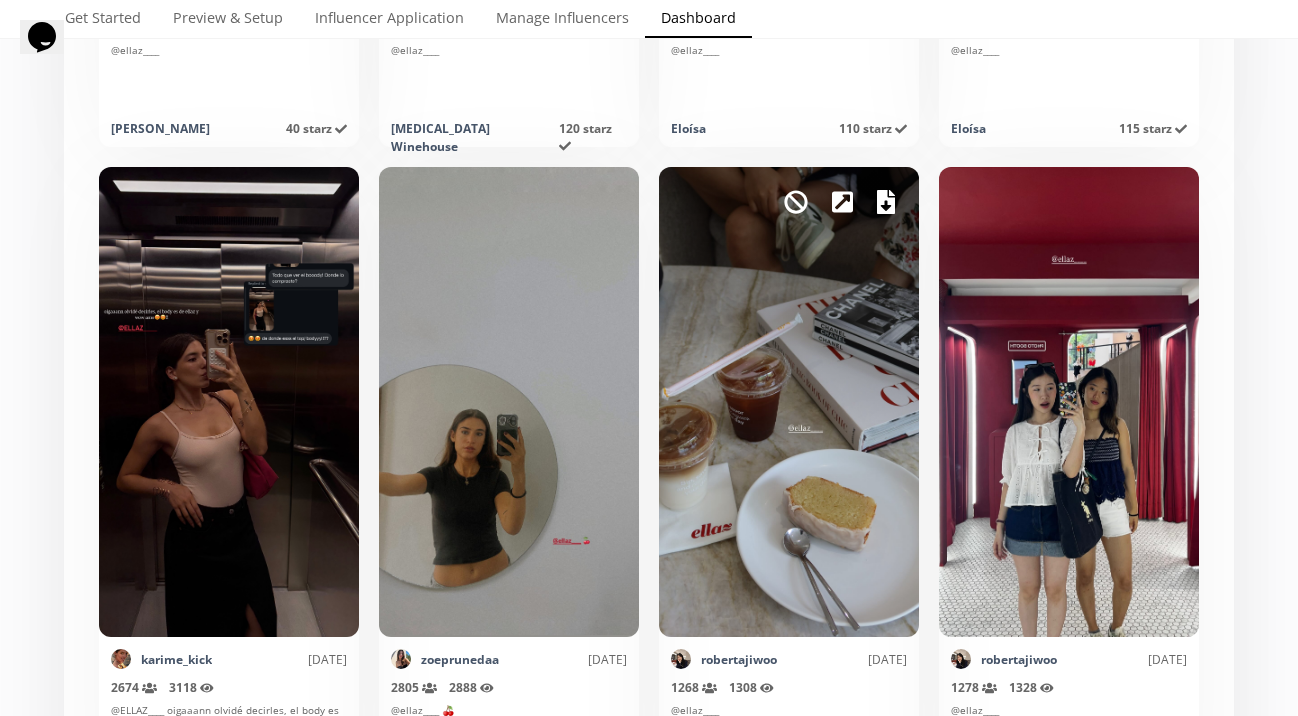 click 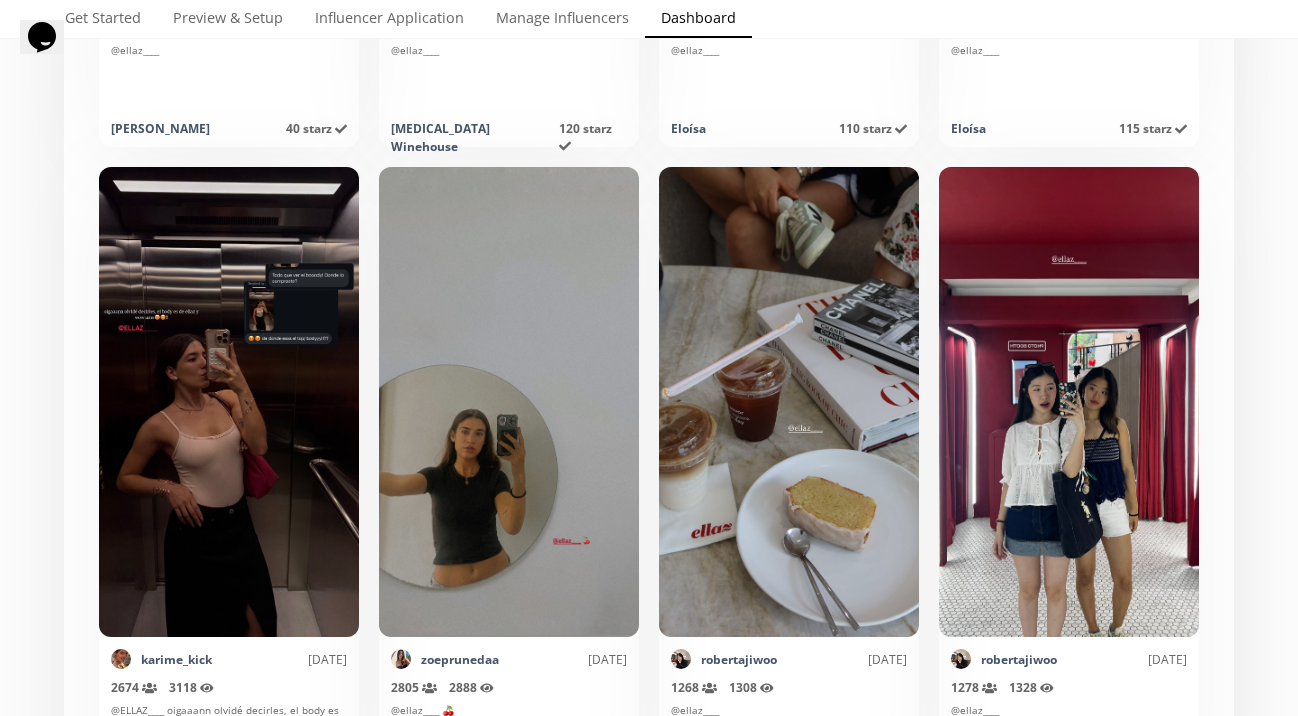 click on "Select date range INFLUENCERS Starz HISTORY Referred Orders Content Stats CHARTS INFLUENCERS Starz HISTORY Referred Orders Content Stats CHARTS Organic content from influencers tagging your brand on Instagram. < Page  2  of  146 >  Export   page Mark as invalid so that no points awarded. anacrispeon [DATE] 484   Reach (unique views) 500   Impressions Calidad espectacular
para una sesión [PERSON_NAME] pilates  Un top muy top
de @ellaz____ [PERSON_NAME] [PERSON_NAME] Peón 35 starz   Points awarded [DATE] [PERSON_NAME] as invalid so that no points awarded. anacrispeon [DATE] 504   Reach (unique views) 523   Impressions 🍒 Perfect
summer fit
@ellaz____ [PERSON_NAME] [PERSON_NAME] Peón 35 starz   Points awarded [DATE] [PERSON_NAME] as invalid so that no points awarded. _dianalpb [DATE] 2121   Reach (unique views) 2555   Impressions @ellaz____  top y calcetas de  lo más deli para entrenar [PERSON_NAME]  105 starz   Points awarded [DATE] [PERSON_NAME] as invalid so that no points awarded. cata.vergarah_ [DATE] 2444   3044     2085" at bounding box center (649, -3527) 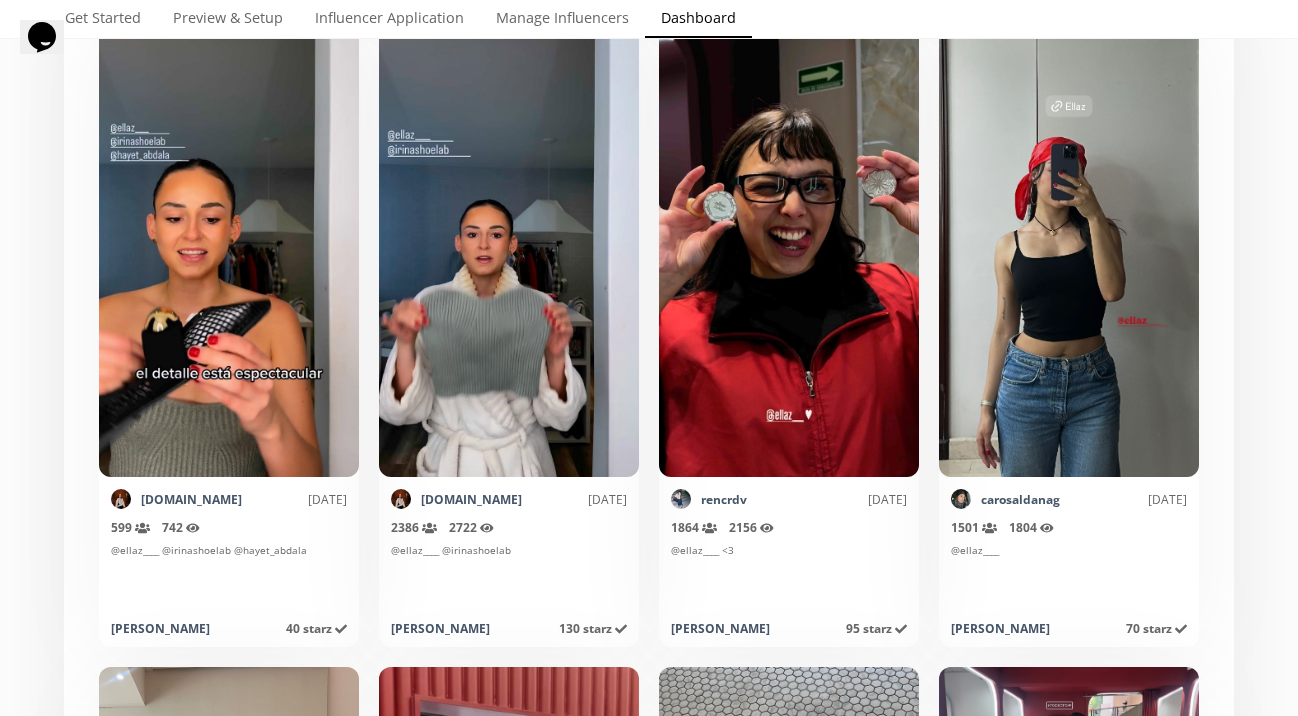 scroll, scrollTop: 7618, scrollLeft: 0, axis: vertical 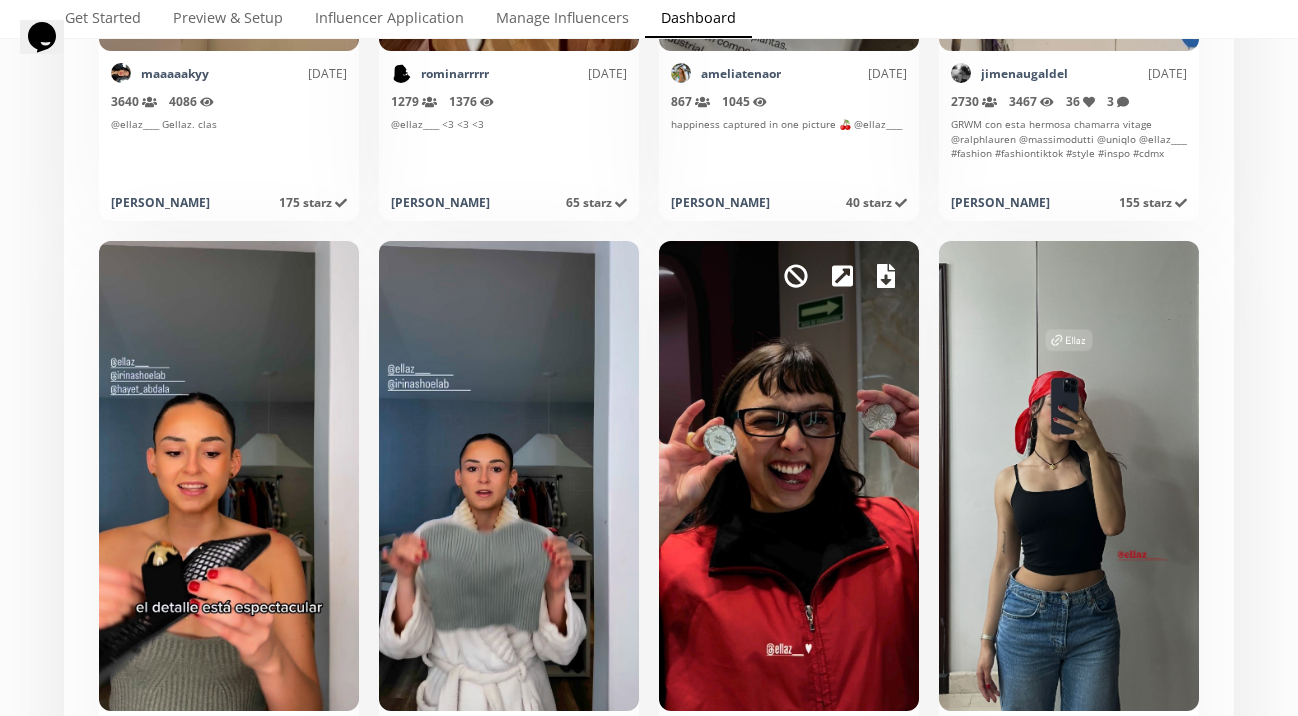 click 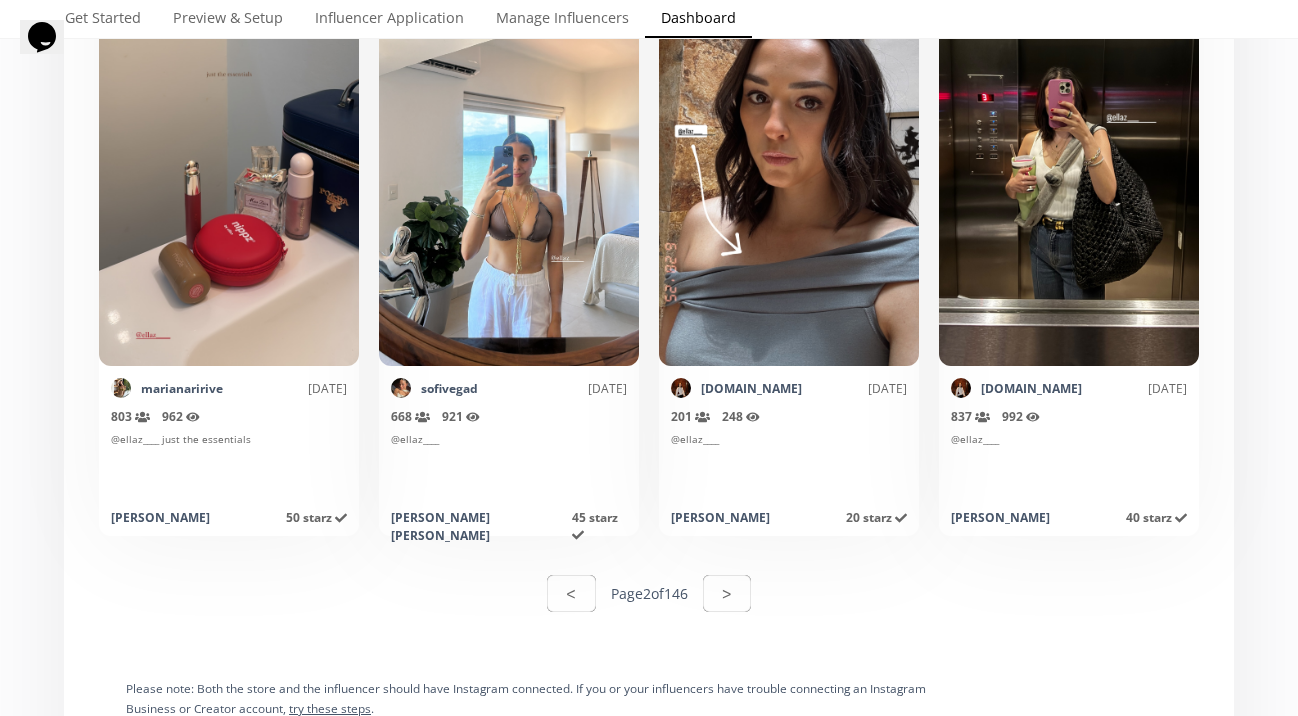 scroll, scrollTop: 9944, scrollLeft: 0, axis: vertical 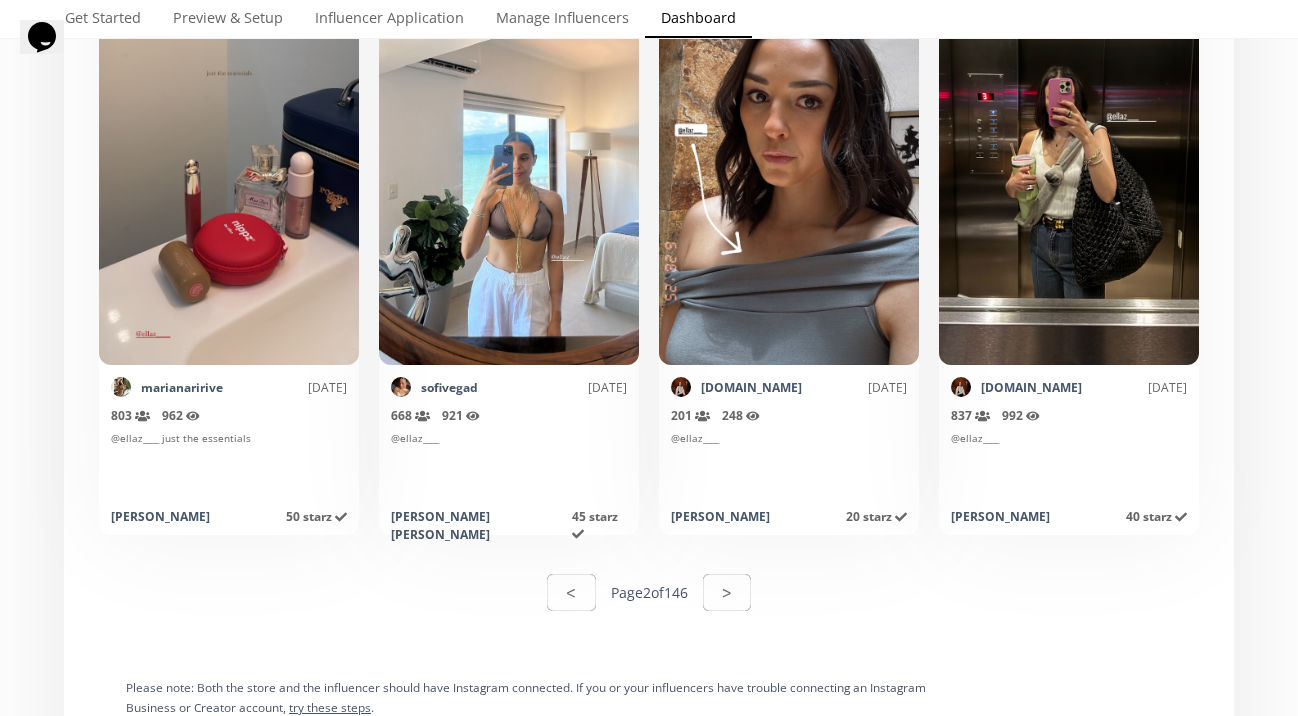 click on "< Page  2  of  146 >" at bounding box center [649, 592] 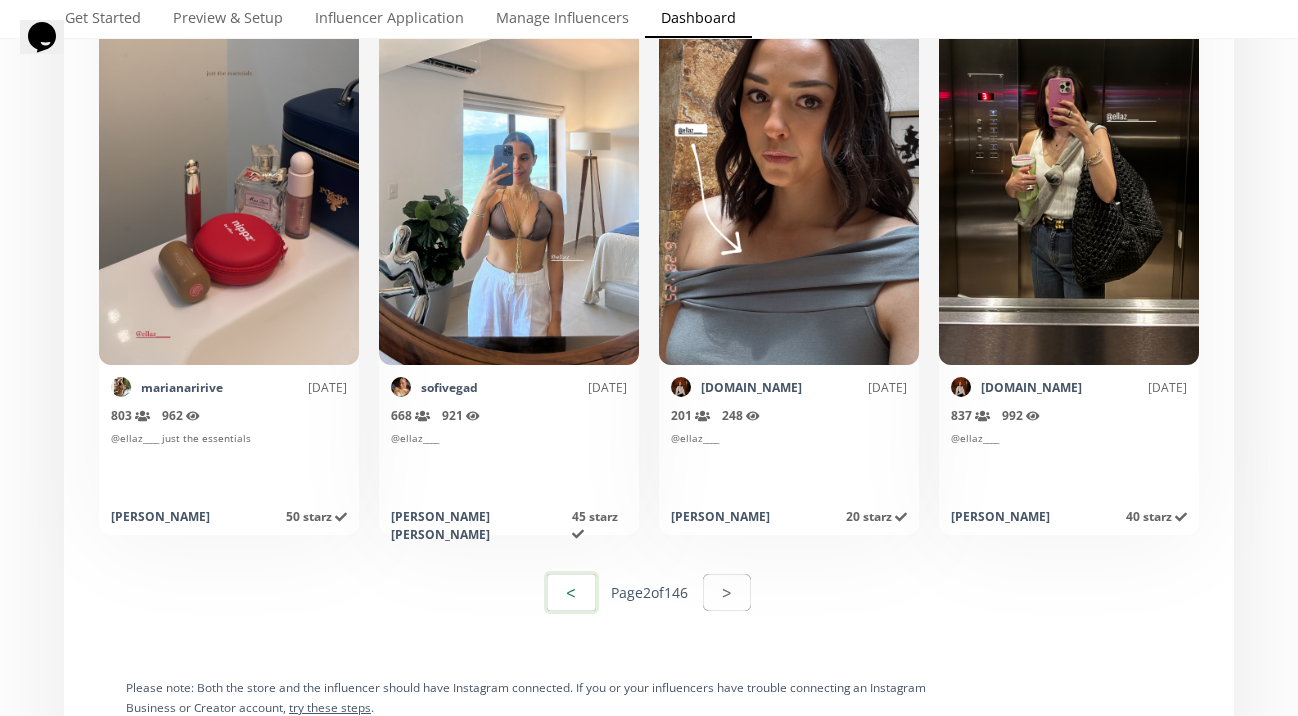 click on "<" at bounding box center [571, 592] 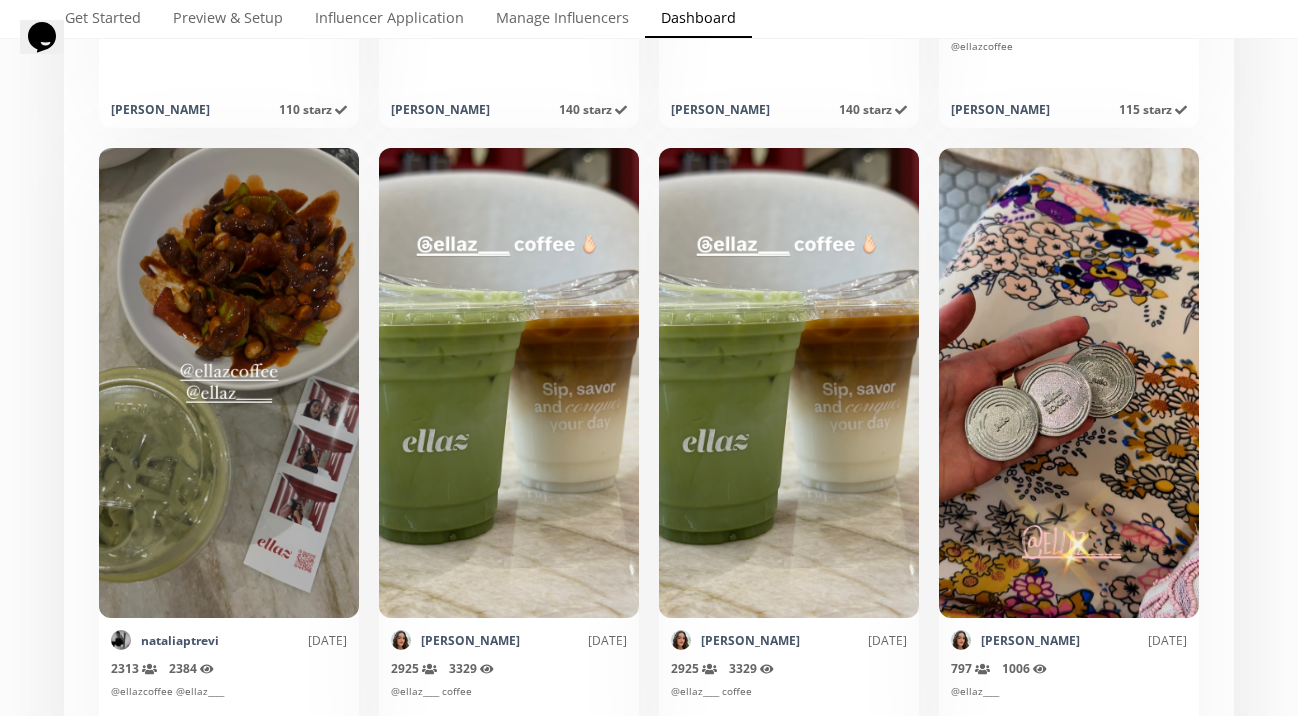scroll, scrollTop: 7056, scrollLeft: 0, axis: vertical 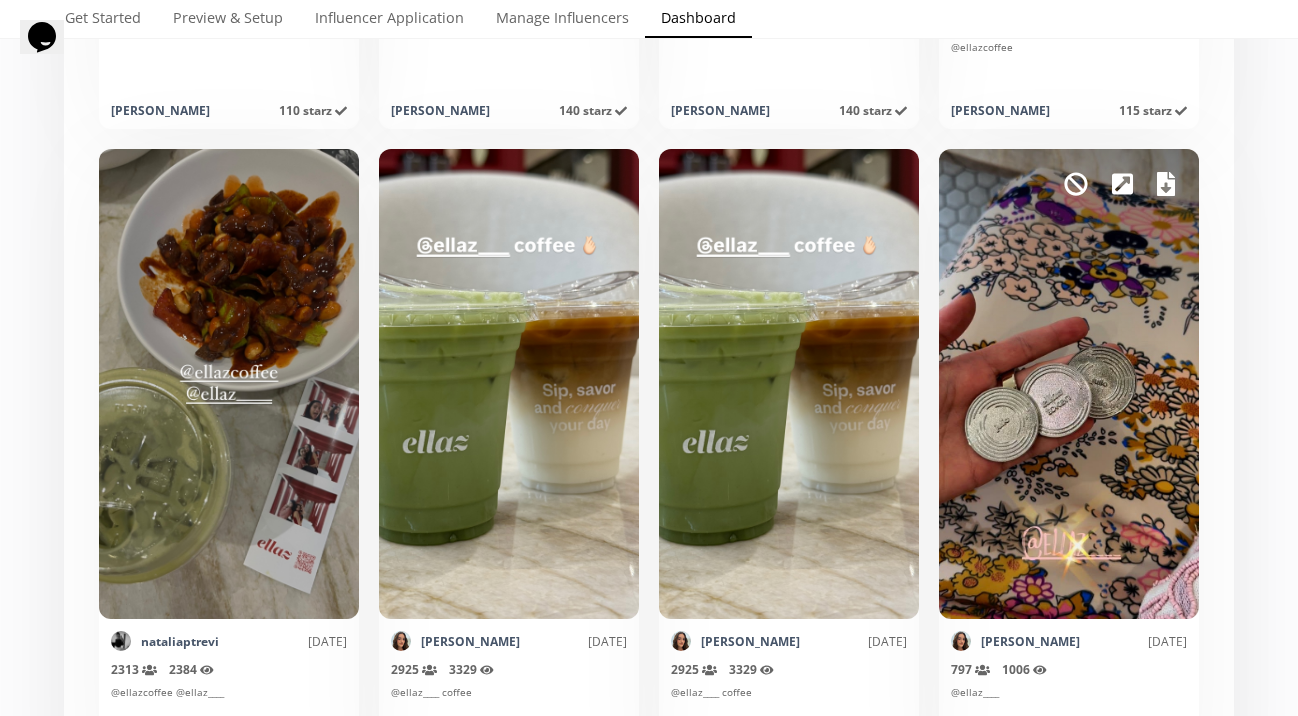 click 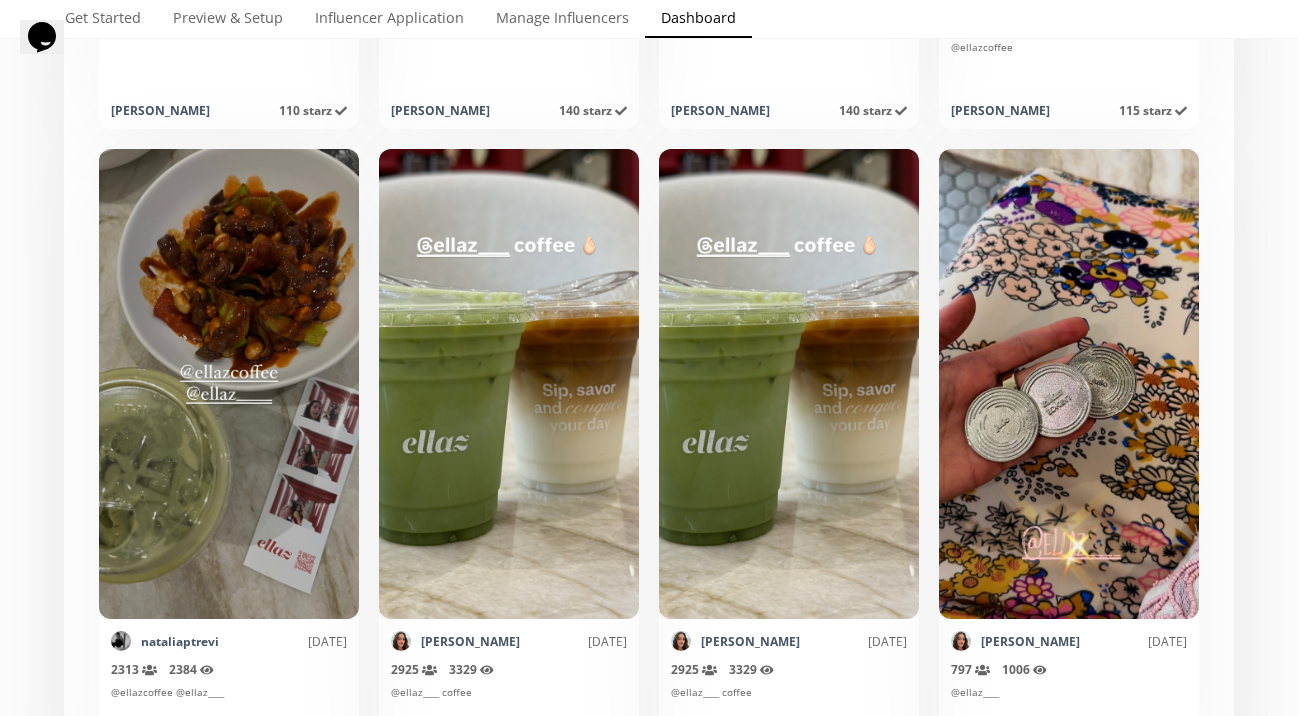 click on "Select date range INFLUENCERS Starz HISTORY Referred Orders Content Stats CHARTS INFLUENCERS Starz HISTORY Referred Orders Content Stats CHARTS Organic content from influencers tagging your brand on Instagram. < Page  1  of  146 >  Export   page Mark as invalid so that no points awarded. [DOMAIN_NAME] 12 hours ago 247   Reach (unique views) 350   Impressions 7.00 PM ✔️✨
@[DOMAIN_NAME]  [PERSON_NAME] acabar el día así 🤍 @oysho  @ellaz____ [PERSON_NAME] 25 starz   Points awarded in 9 hours Mark as invalid so that no points awarded. ximelopzr 14 hours ago 610   Reach (unique views) 738   Impressions @ellaz____ ❤️ [PERSON_NAME] 45 starz   Points awarded in 7 hours Mark as invalid so that no points awarded. jomana_torres 14 hours ago 147   Reach (unique views) 162   Impressions @ellaz____ [PERSON_NAME] 20 starz   Points awarded in 7 hours [PERSON_NAME] as invalid so that no points awarded. [PERSON_NAME] 16 hours ago 858   Reach (unique views) 1051   Impressions @ellaz____ [PERSON_NAME]" at bounding box center [649, -1565] 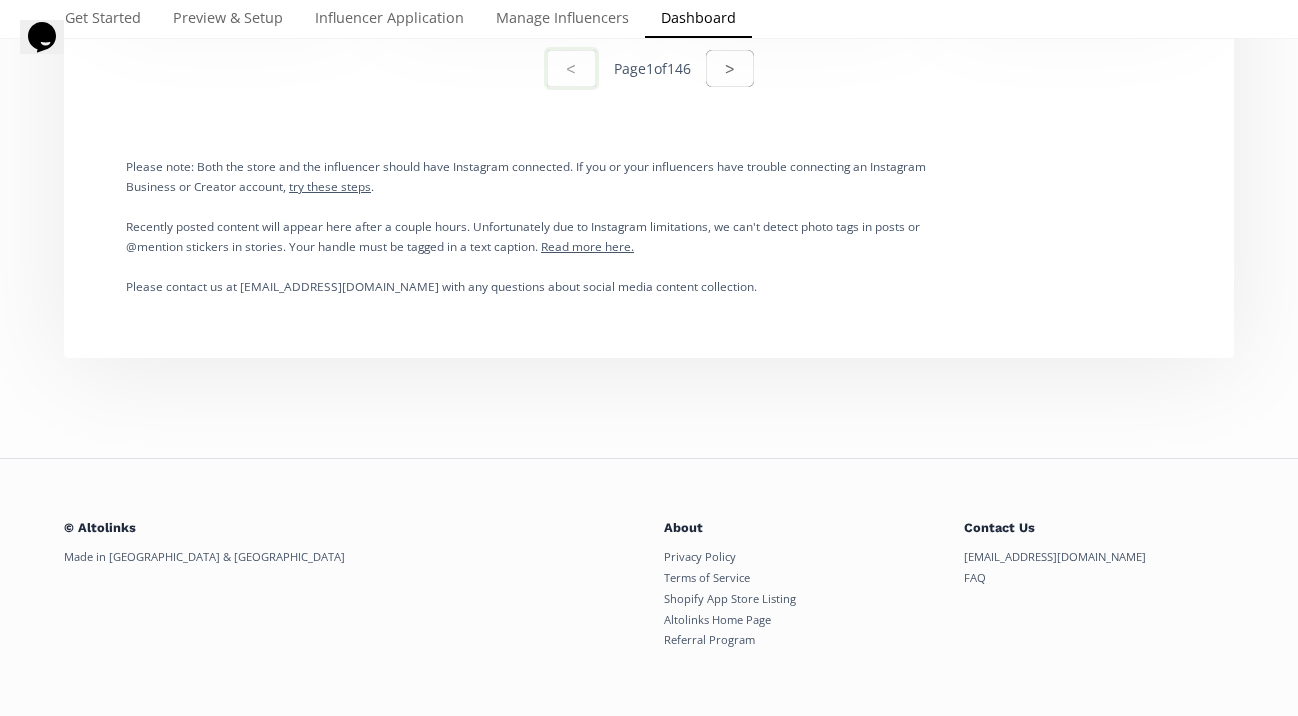 scroll, scrollTop: 10495, scrollLeft: 0, axis: vertical 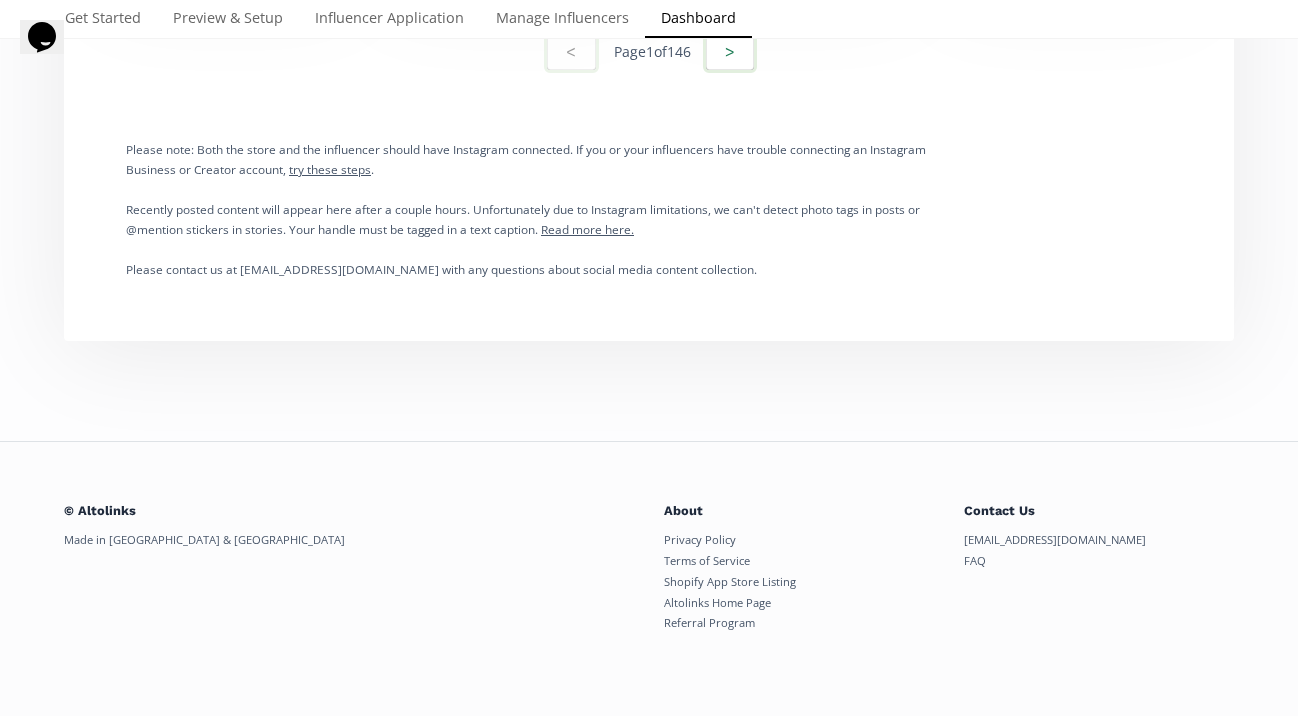 click on ">" at bounding box center [730, 51] 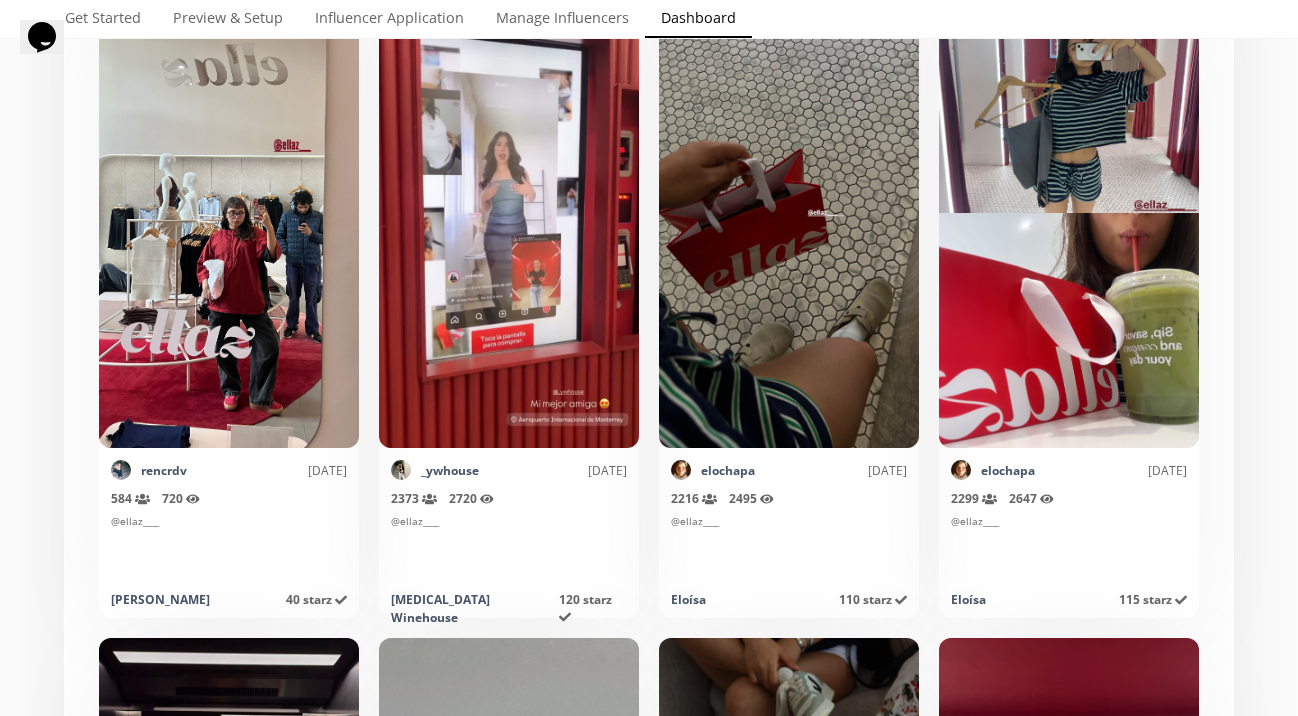 scroll, scrollTop: 8537, scrollLeft: 0, axis: vertical 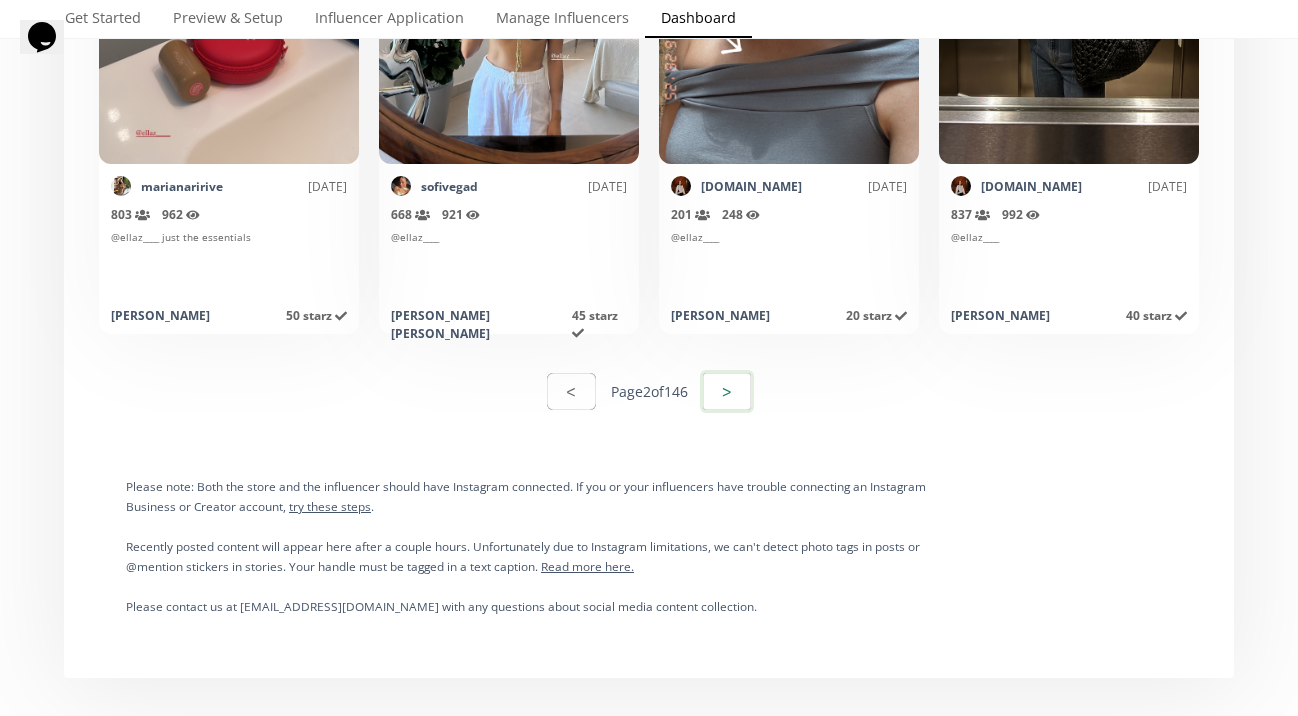 click on ">" at bounding box center [727, 391] 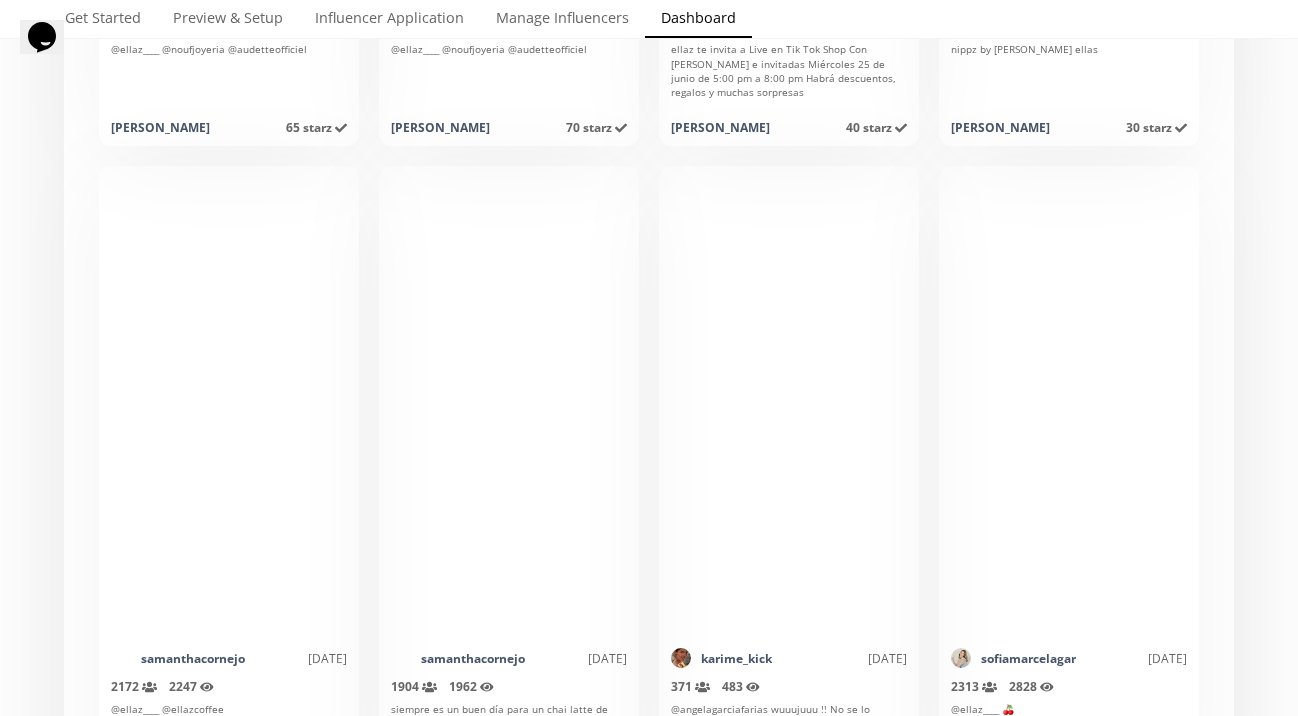 scroll, scrollTop: 6345, scrollLeft: 0, axis: vertical 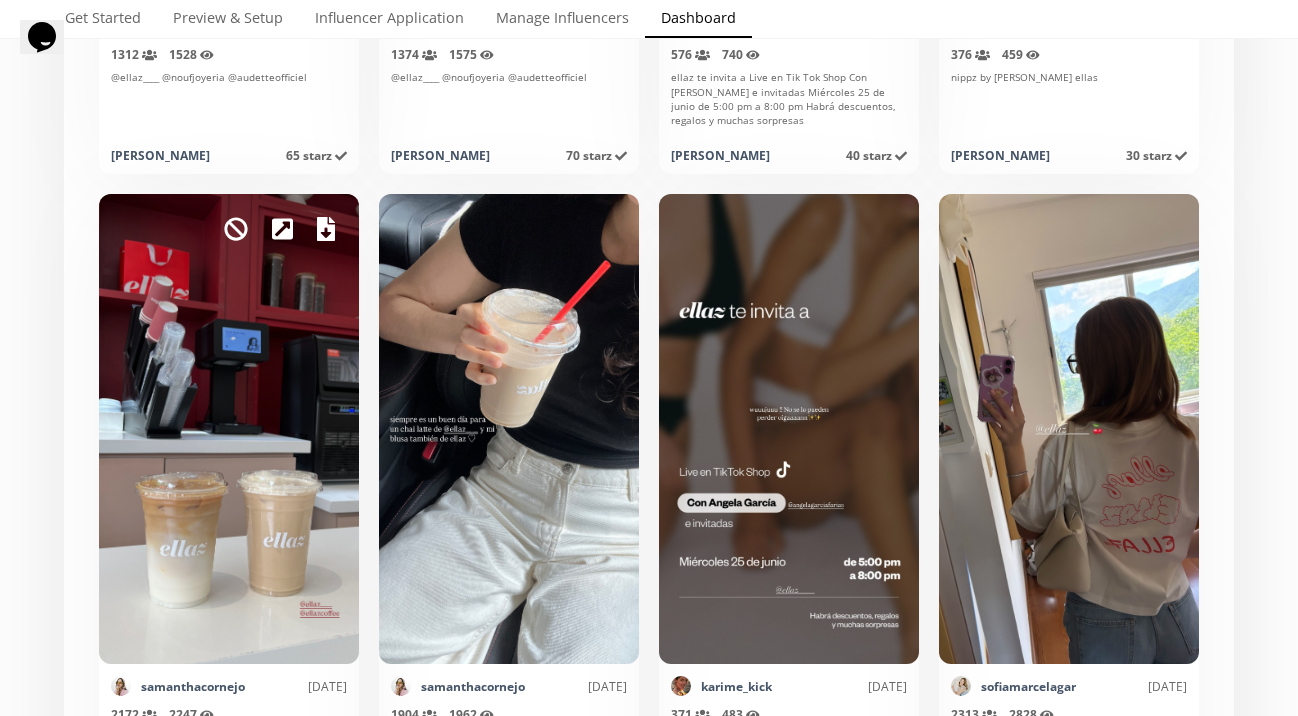 click 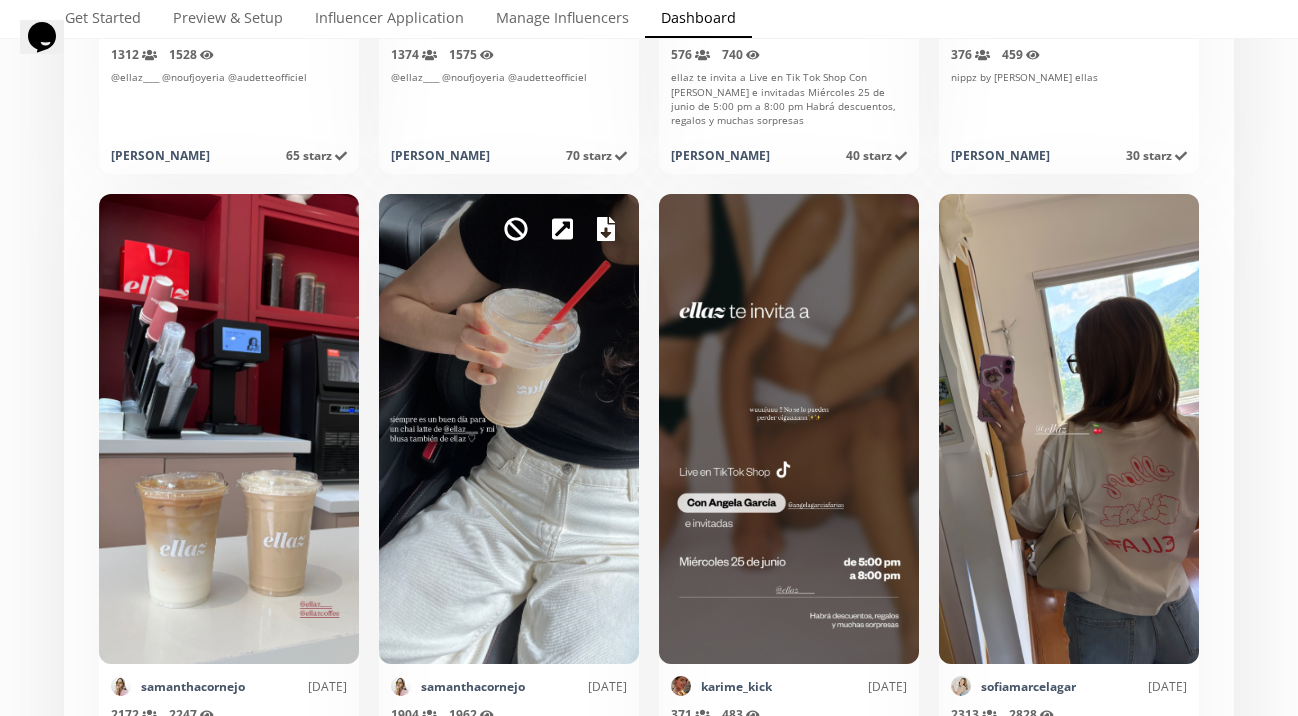 click 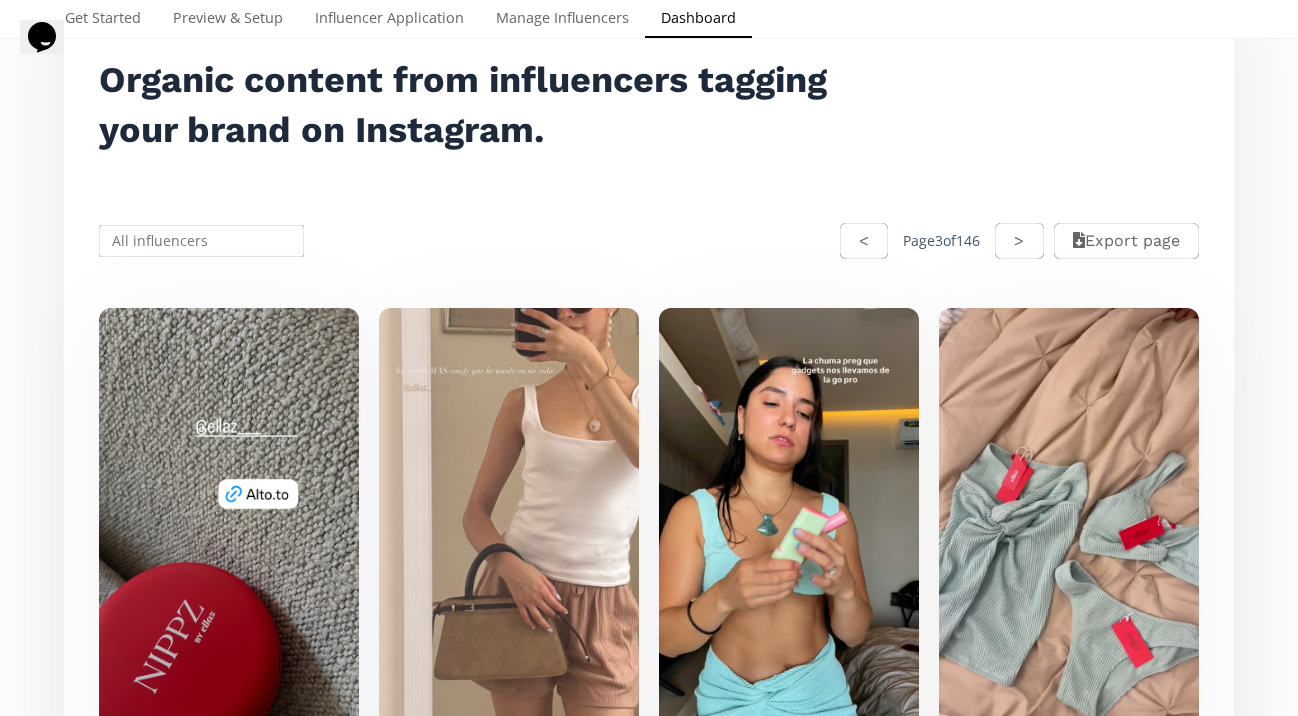 scroll, scrollTop: 285, scrollLeft: 0, axis: vertical 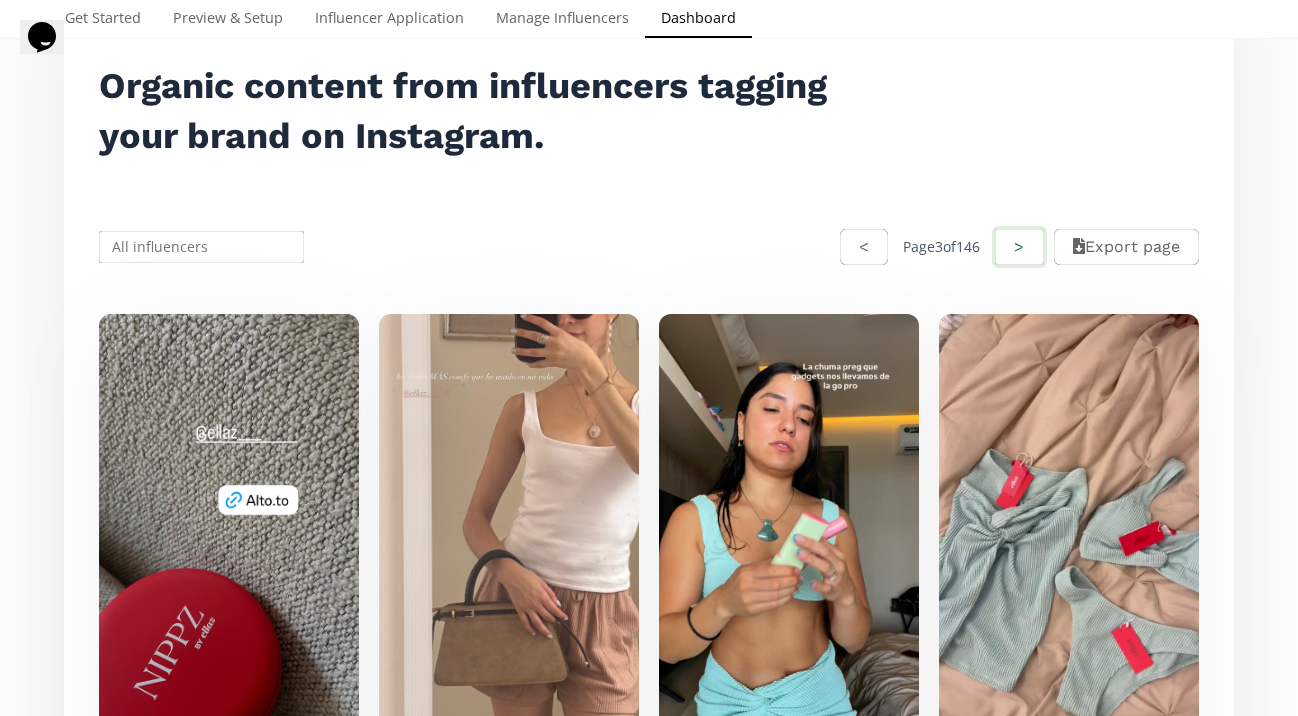 click on ">" at bounding box center [1019, 247] 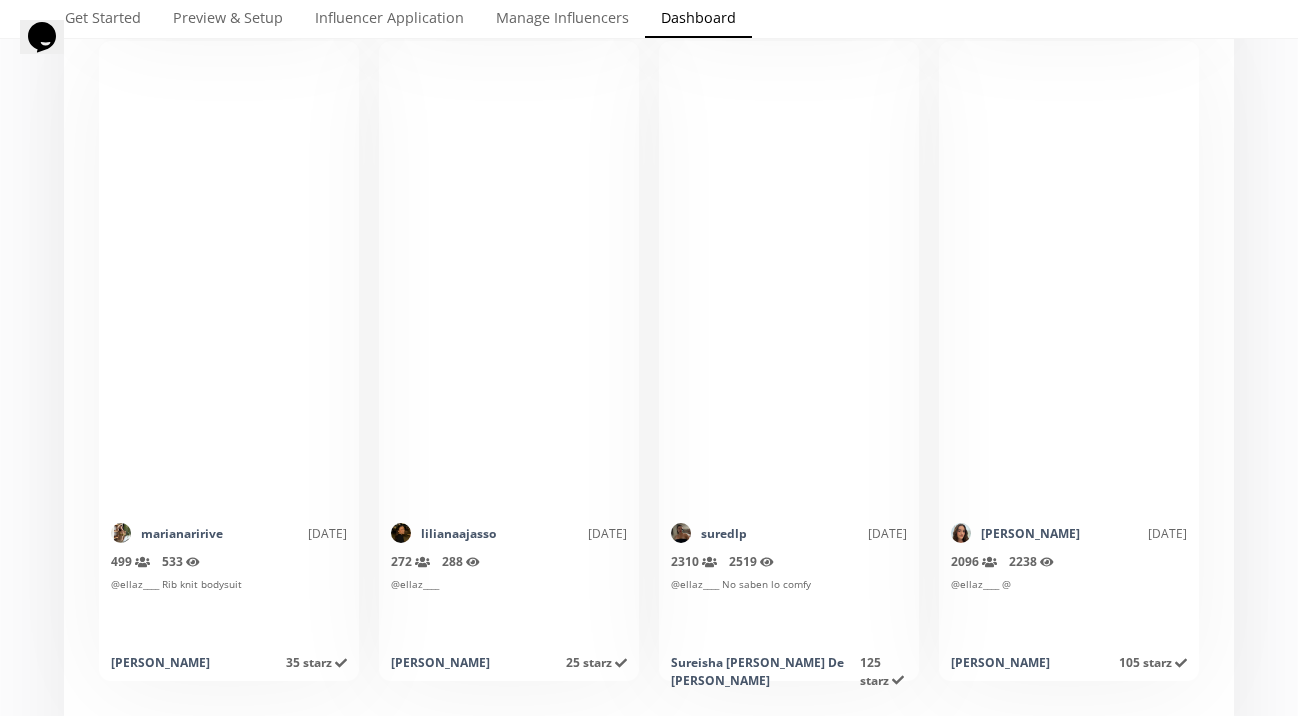 scroll, scrollTop: 9846, scrollLeft: 0, axis: vertical 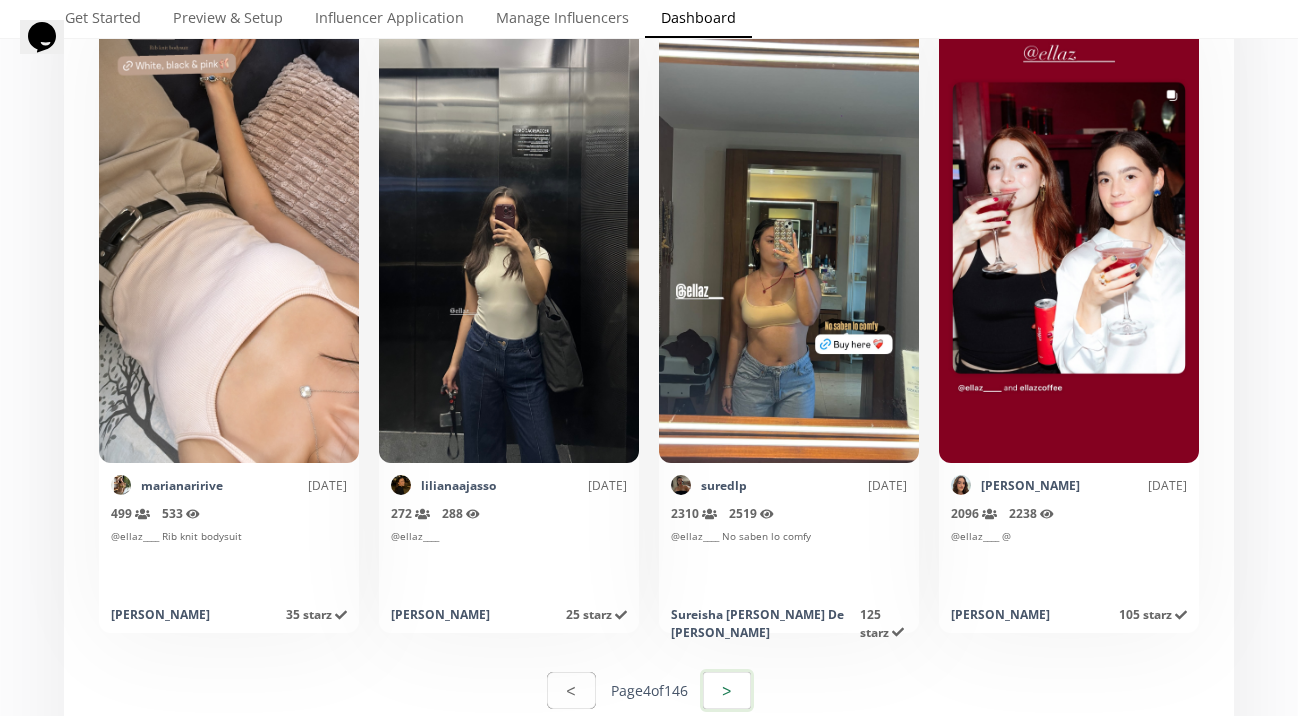 click on ">" at bounding box center [727, 690] 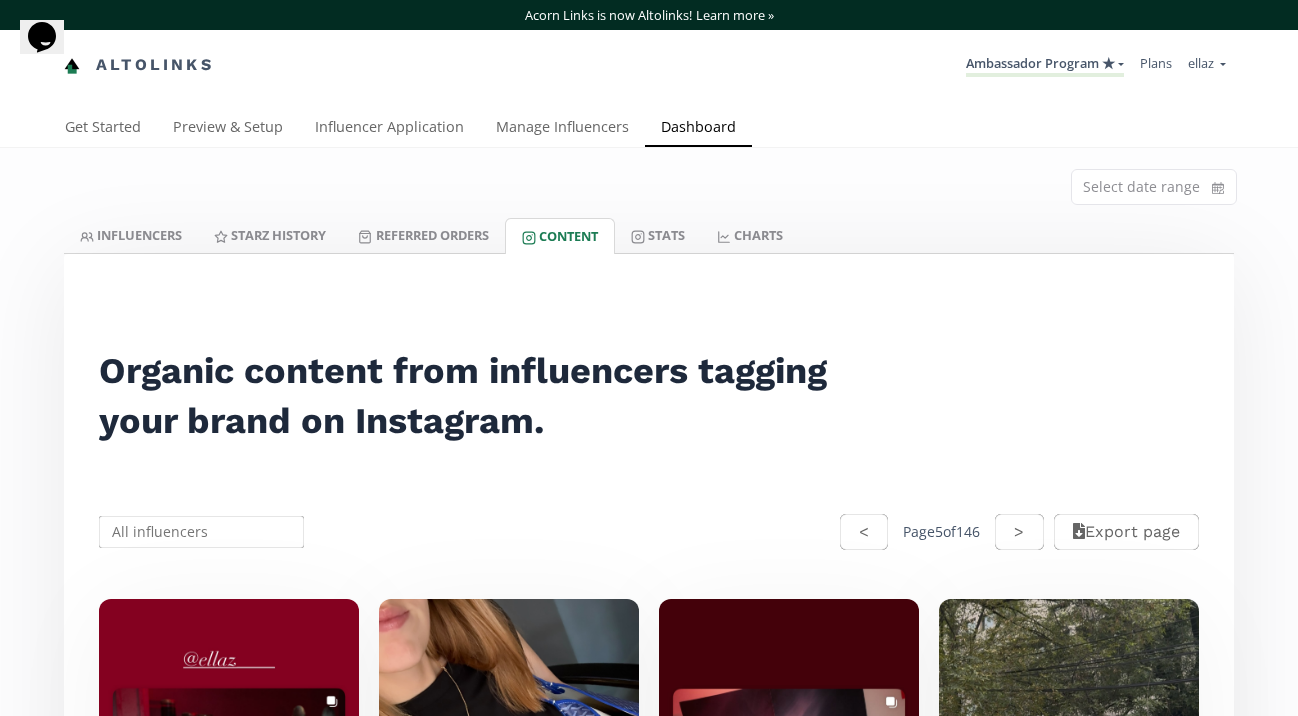 scroll, scrollTop: 2, scrollLeft: 0, axis: vertical 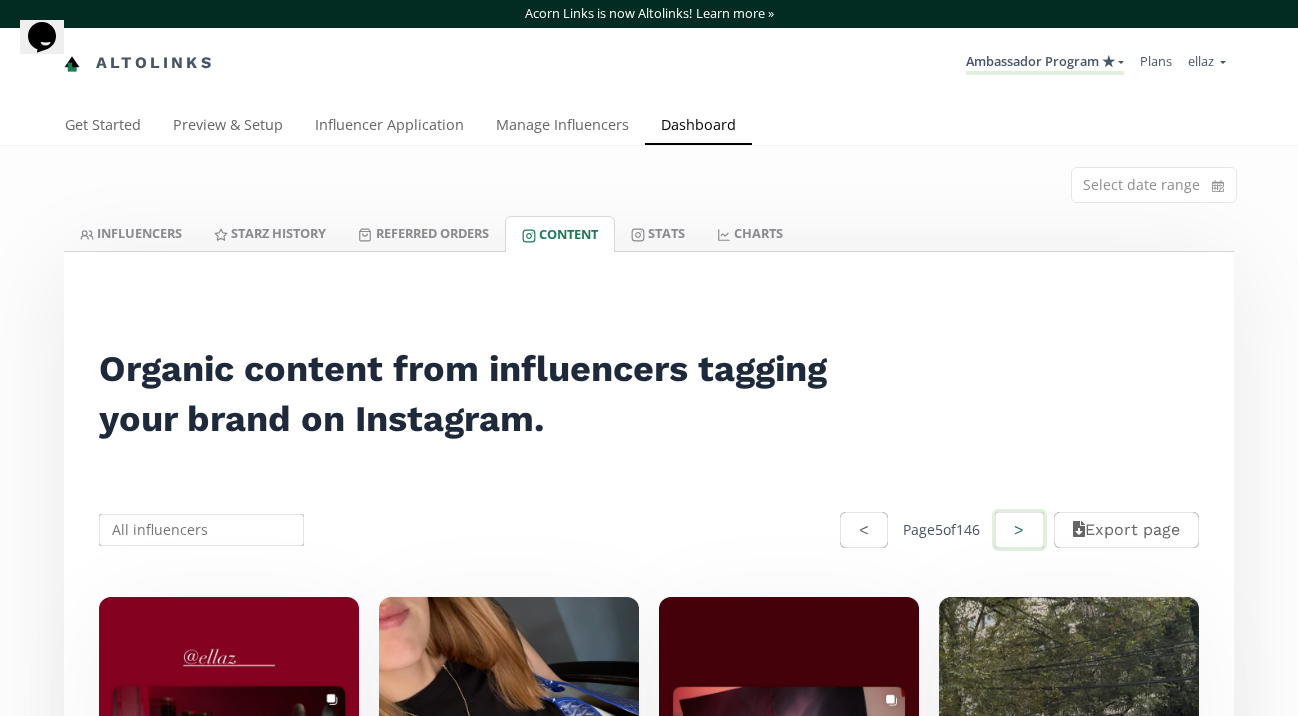 click on ">" at bounding box center [1019, 530] 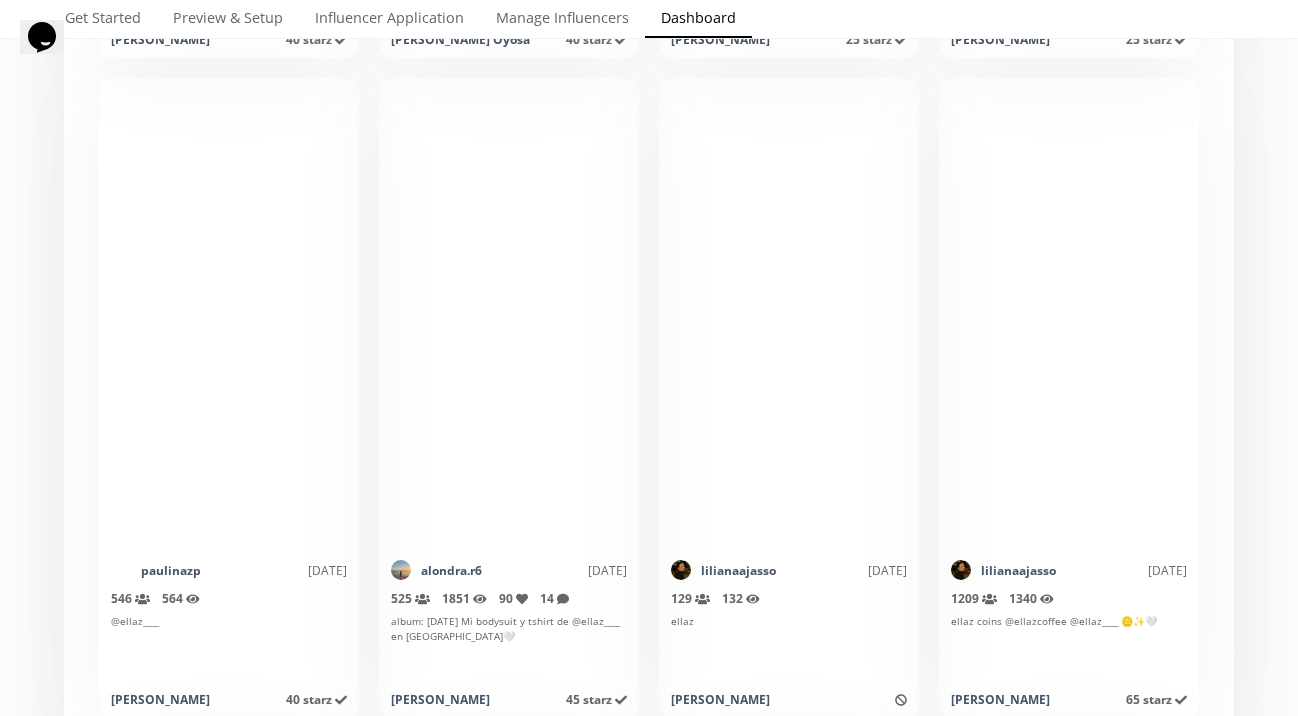 scroll, scrollTop: 8445, scrollLeft: 0, axis: vertical 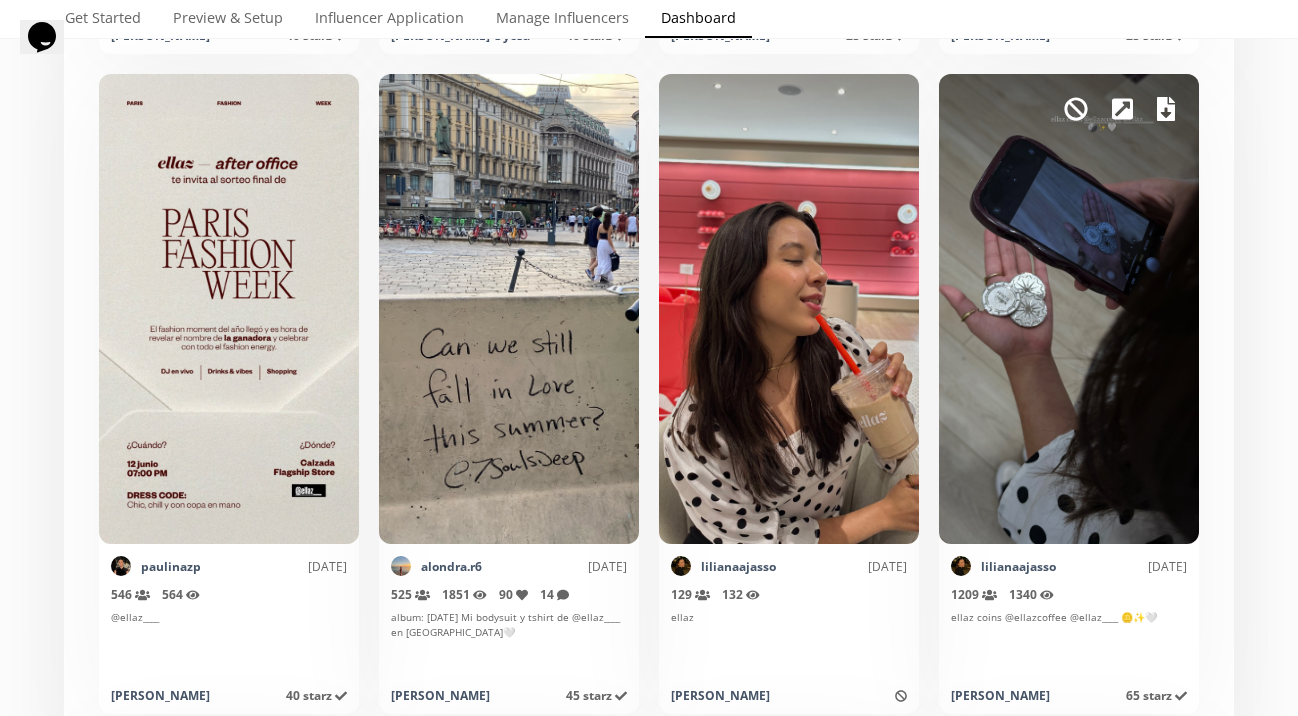 click 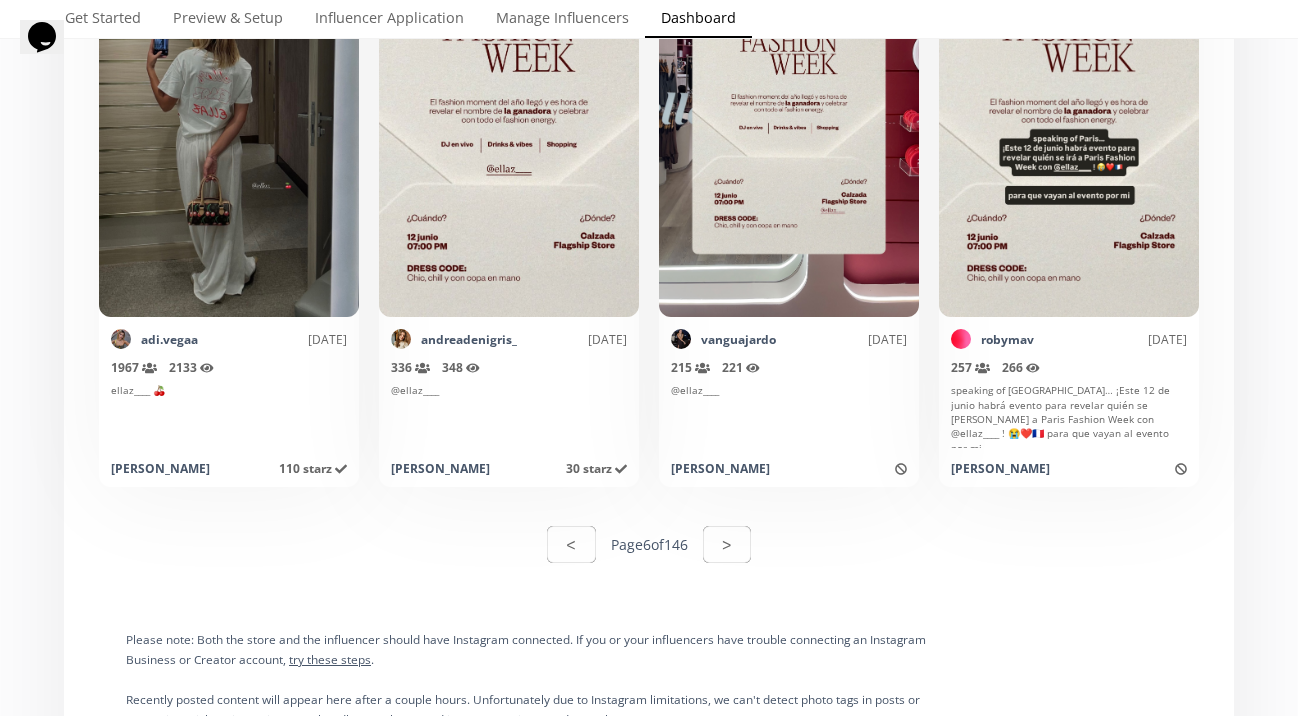 scroll, scrollTop: 10002, scrollLeft: 0, axis: vertical 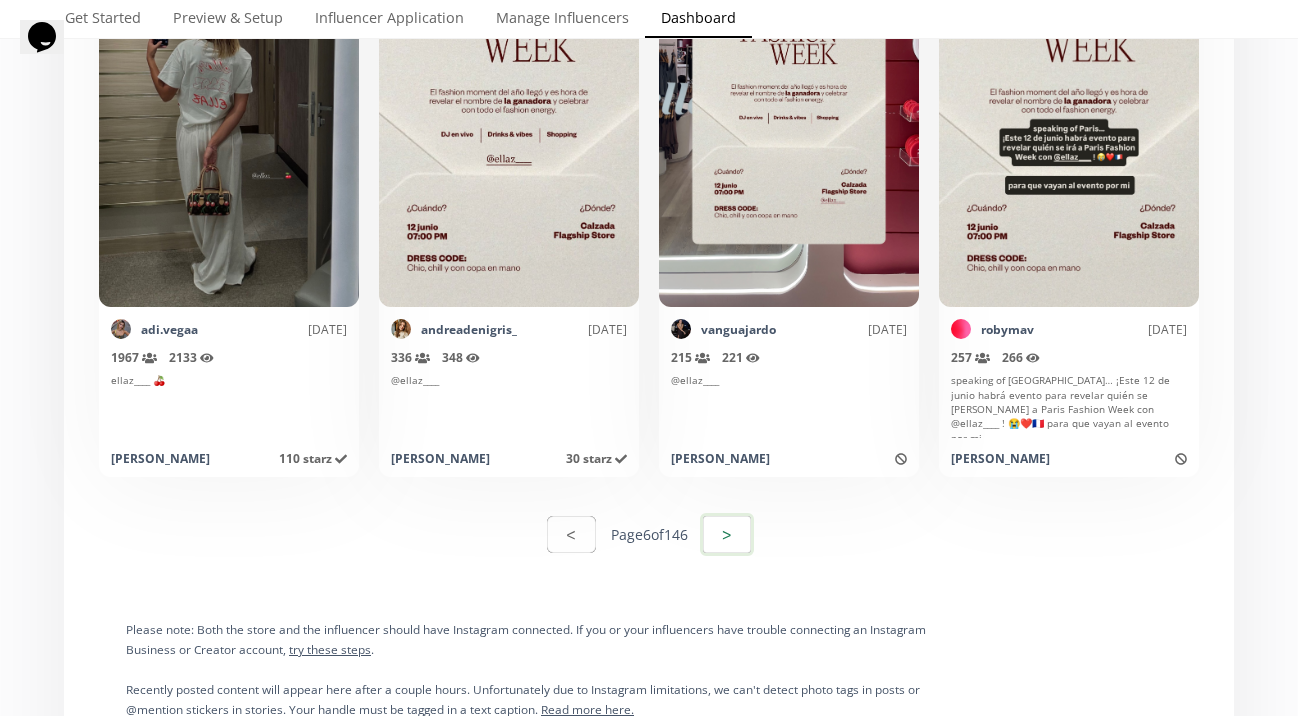 click on ">" at bounding box center (727, 534) 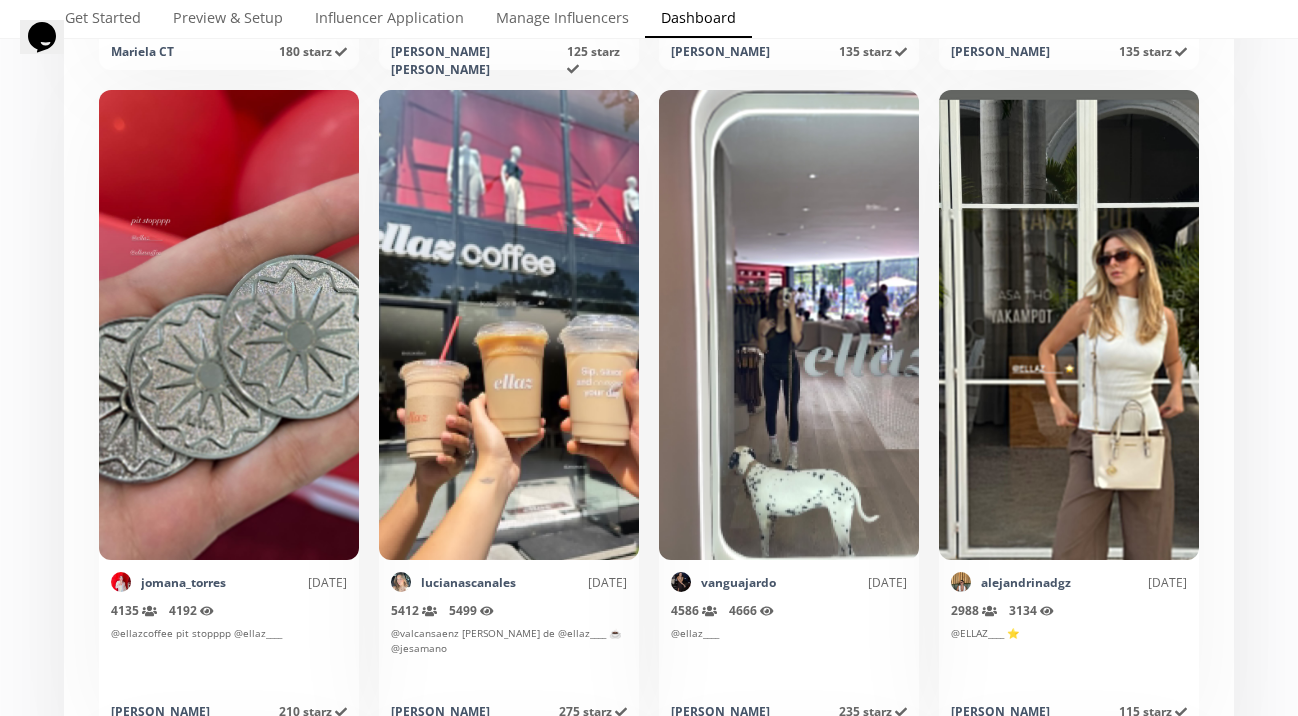 scroll, scrollTop: 4471, scrollLeft: 0, axis: vertical 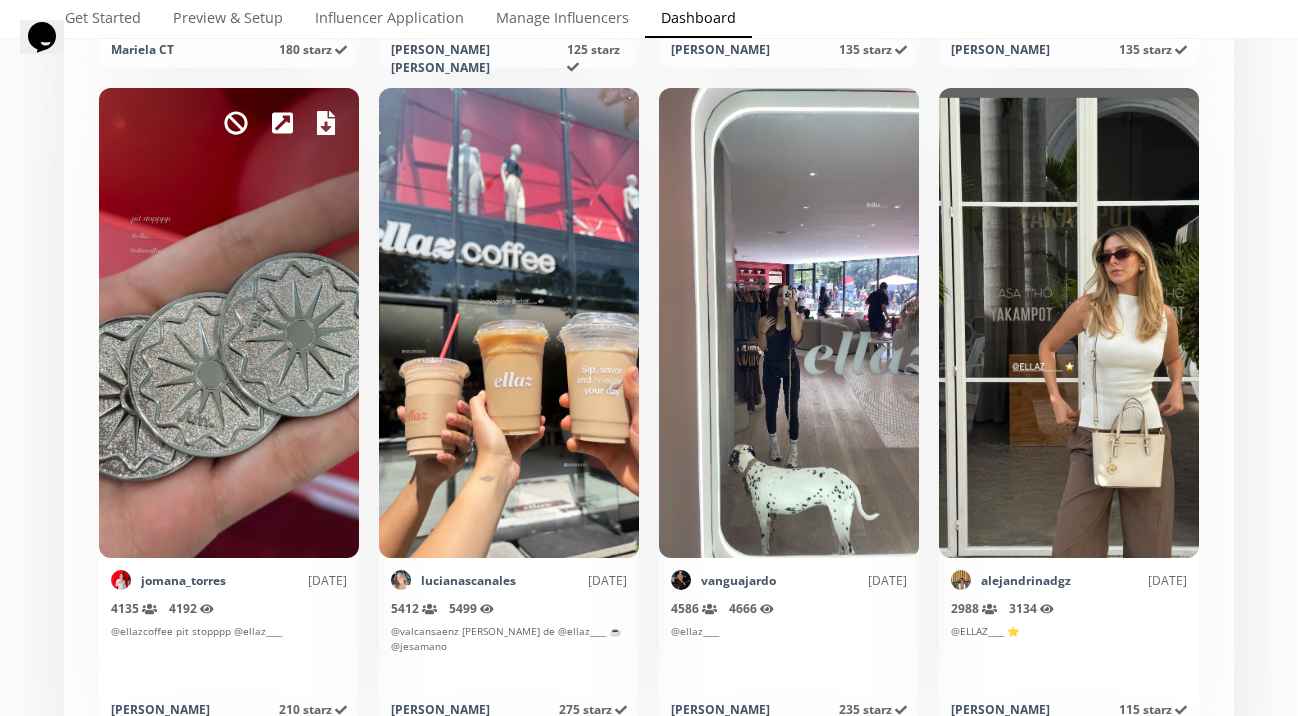 click 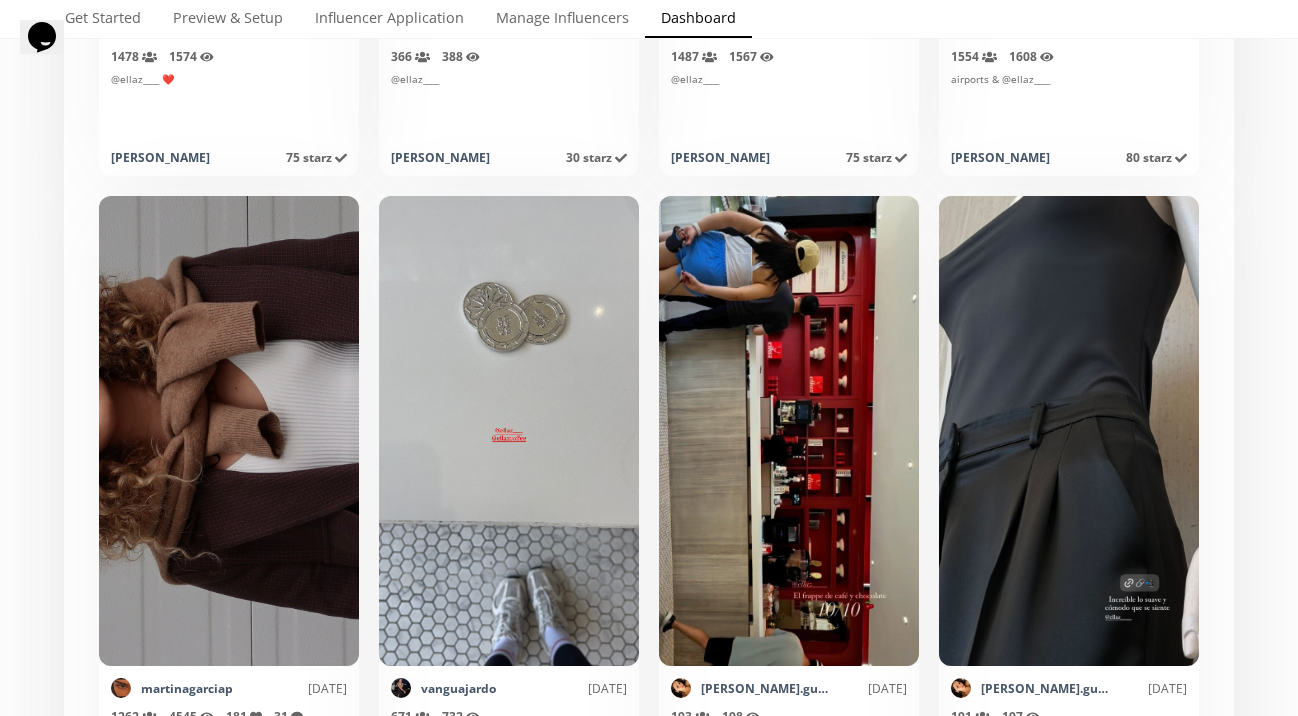 scroll, scrollTop: 3044, scrollLeft: 0, axis: vertical 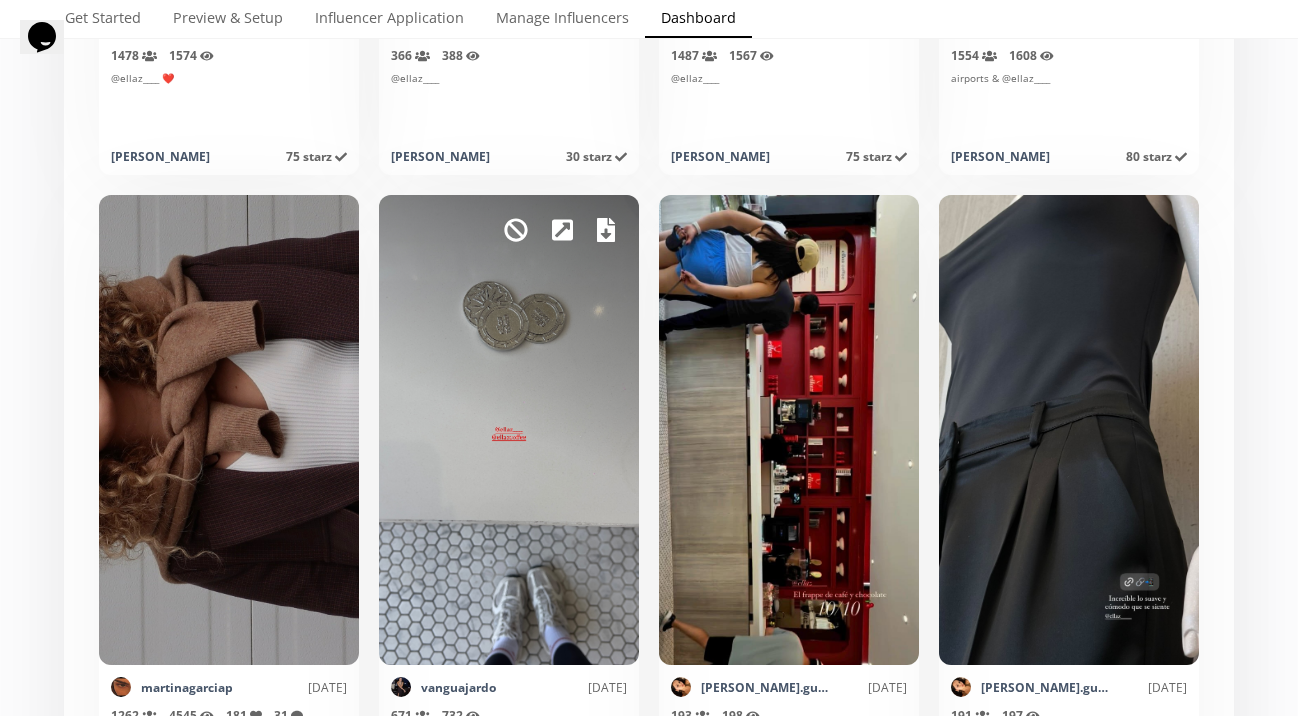 click 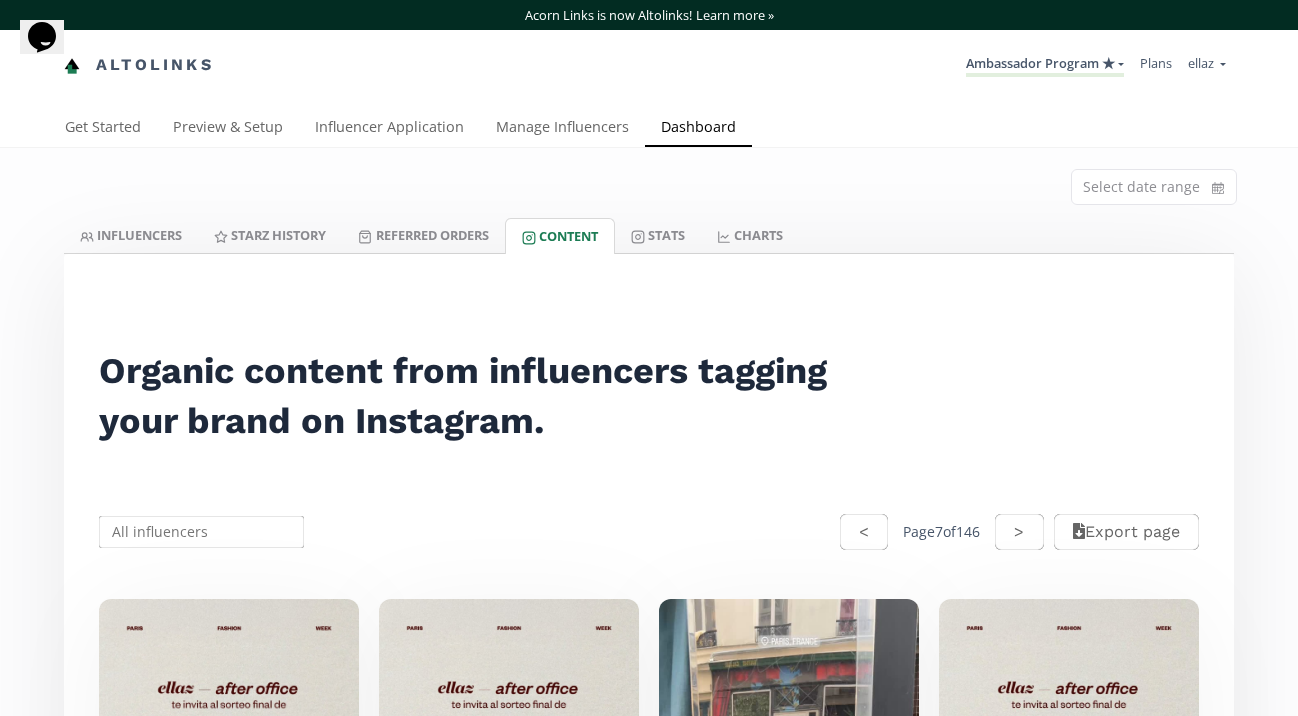 scroll, scrollTop: 7, scrollLeft: 0, axis: vertical 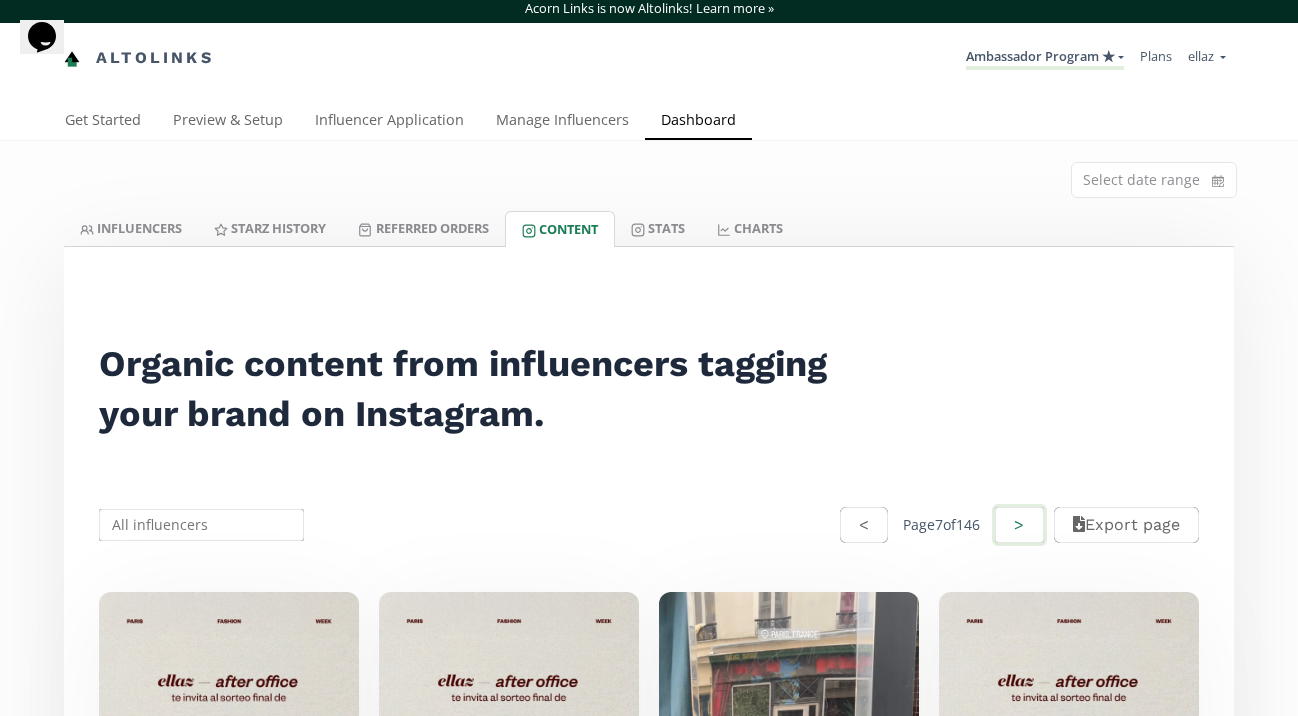 click on ">" at bounding box center [1019, 525] 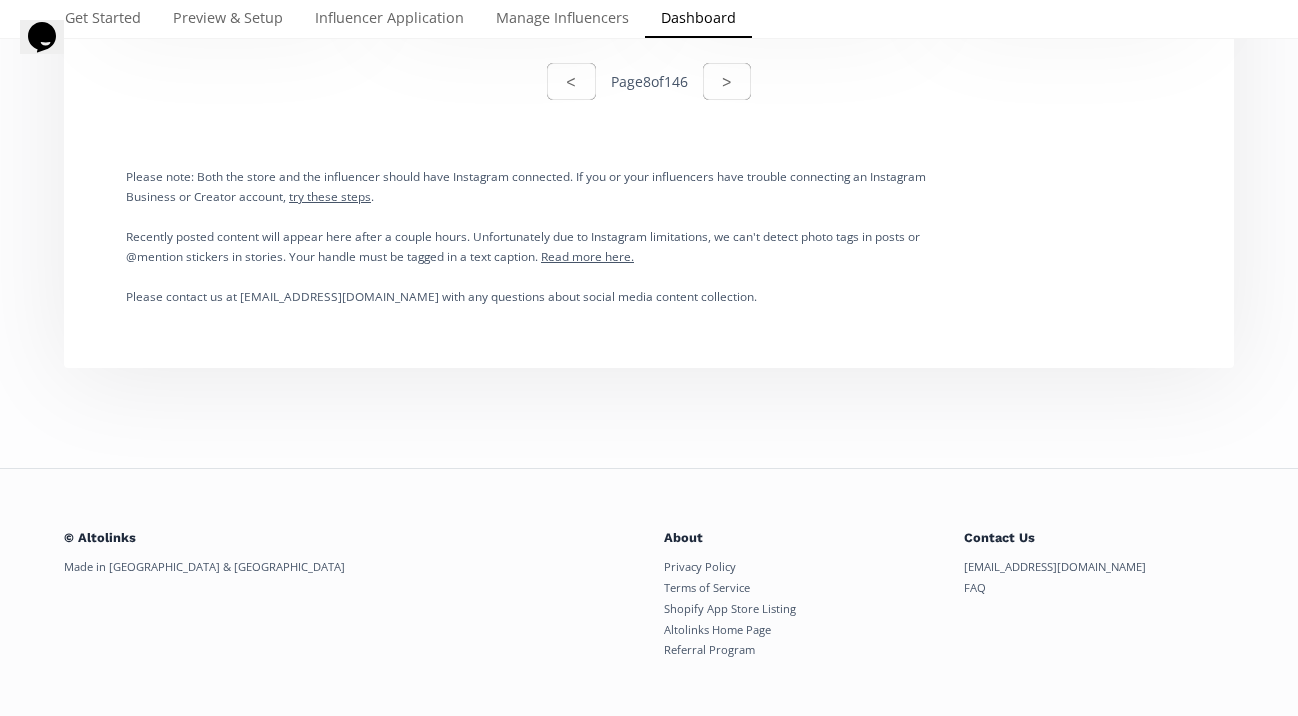 scroll, scrollTop: 10483, scrollLeft: 0, axis: vertical 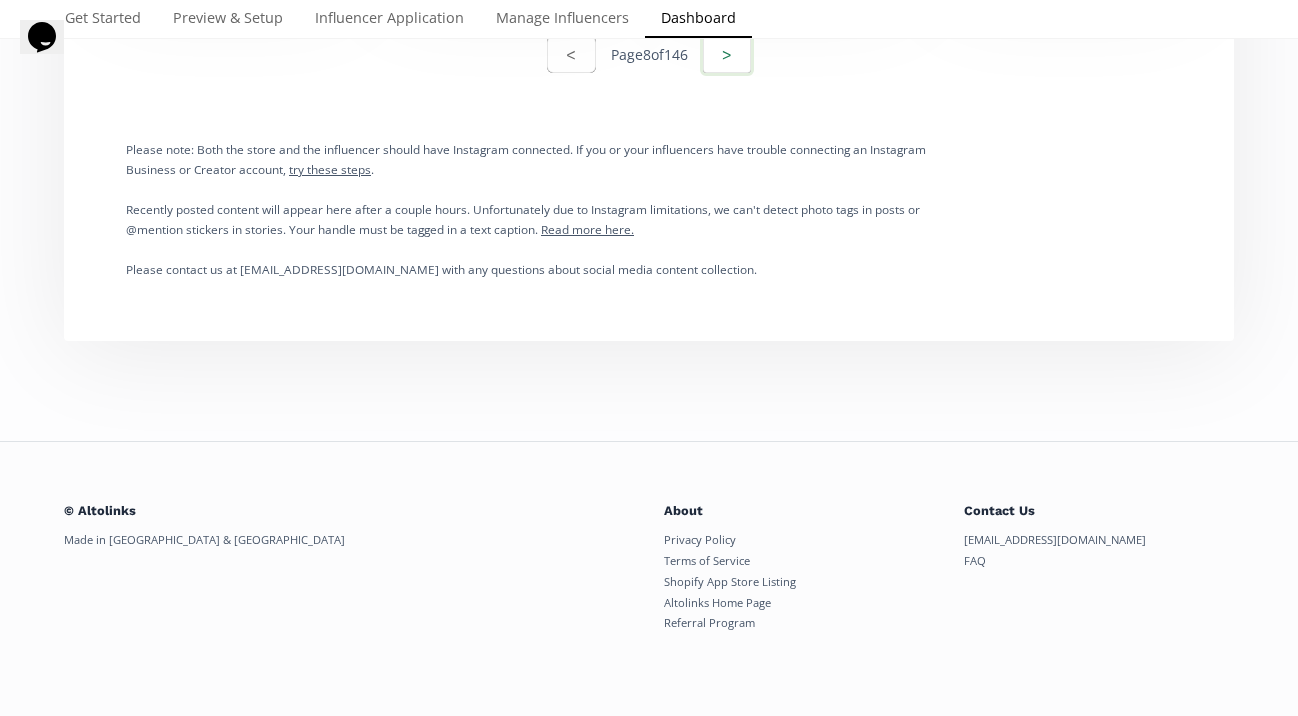 click on ">" at bounding box center (727, 54) 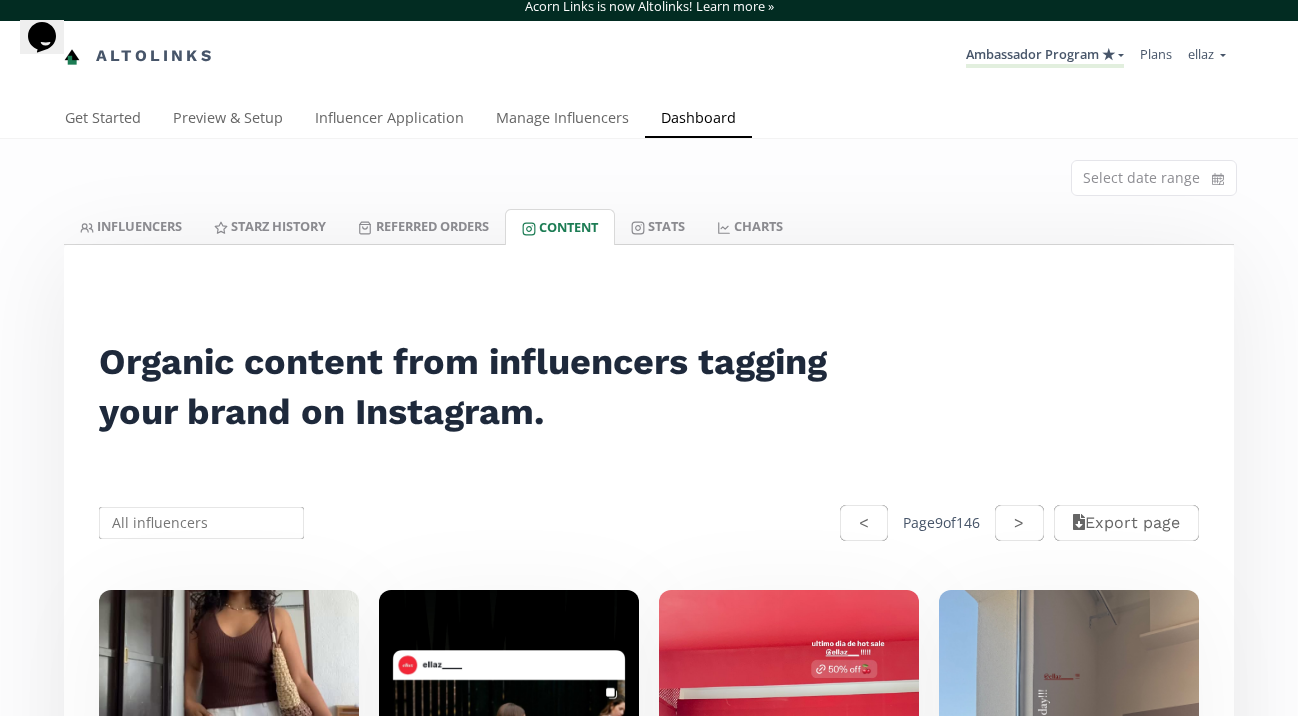 scroll, scrollTop: 0, scrollLeft: 0, axis: both 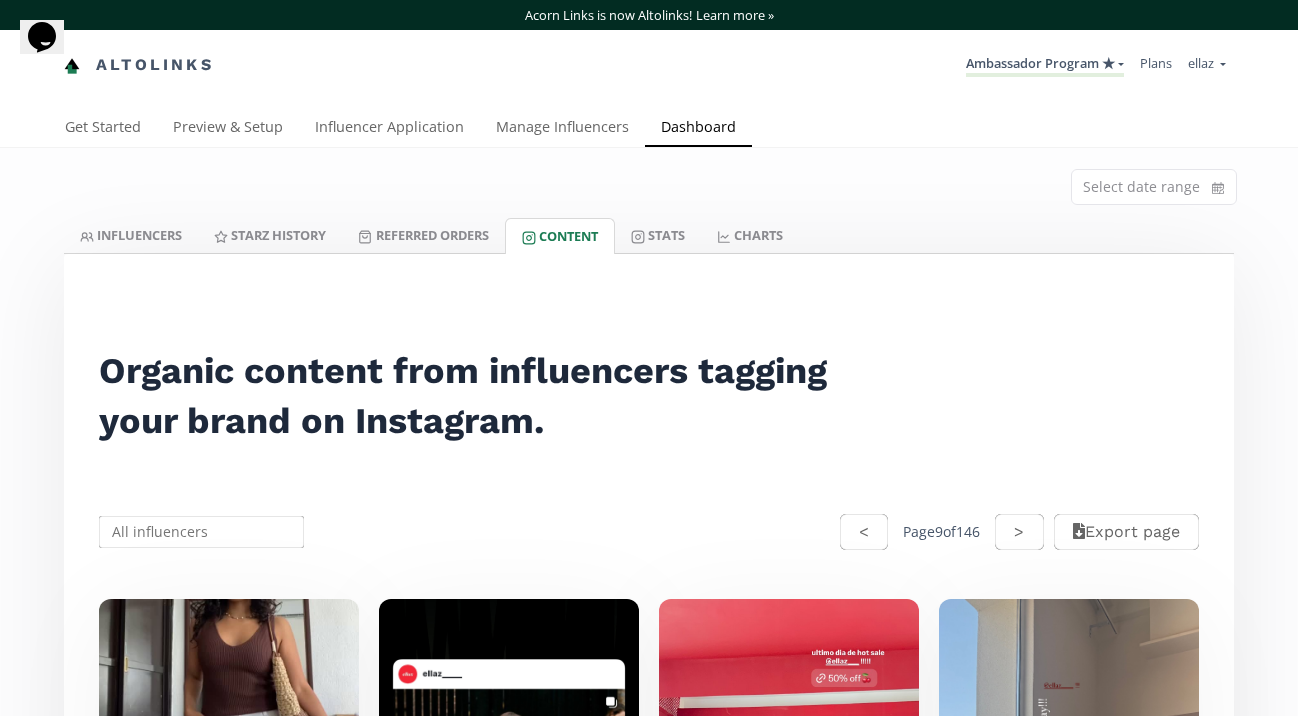 click on ">" at bounding box center [1019, 532] 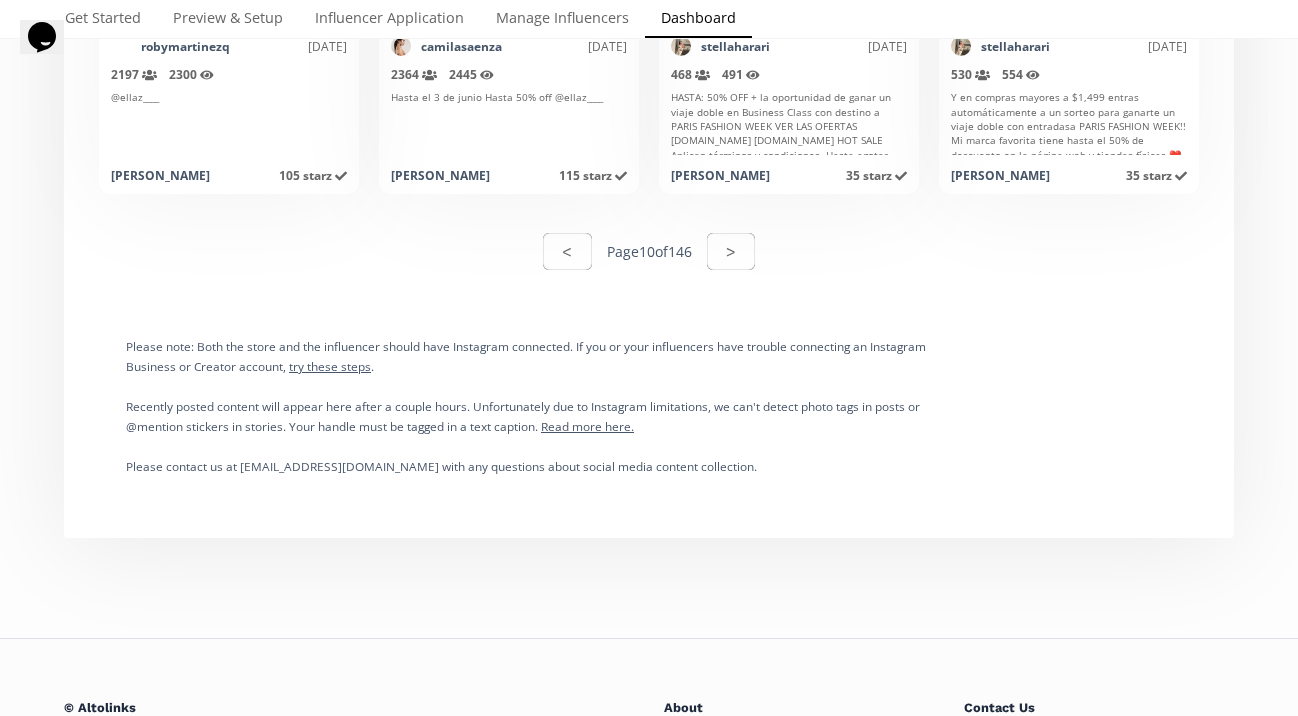scroll, scrollTop: 10286, scrollLeft: 0, axis: vertical 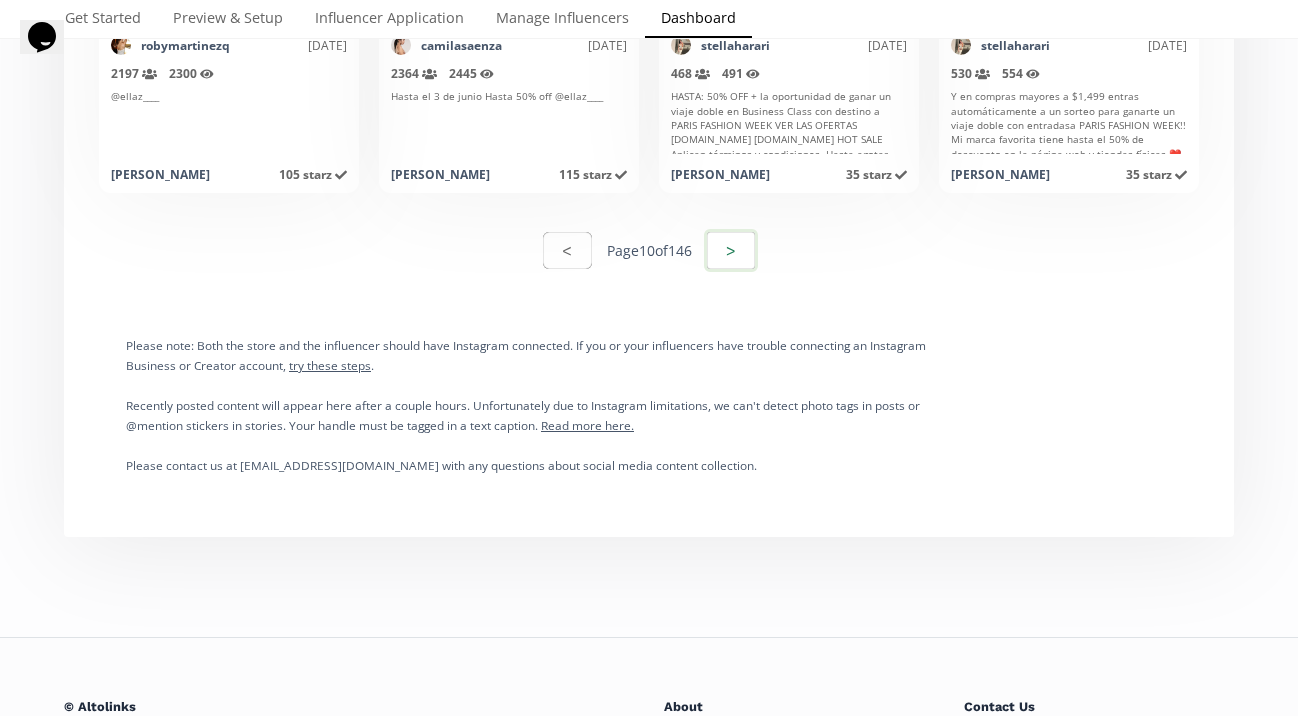 click on ">" at bounding box center (731, 250) 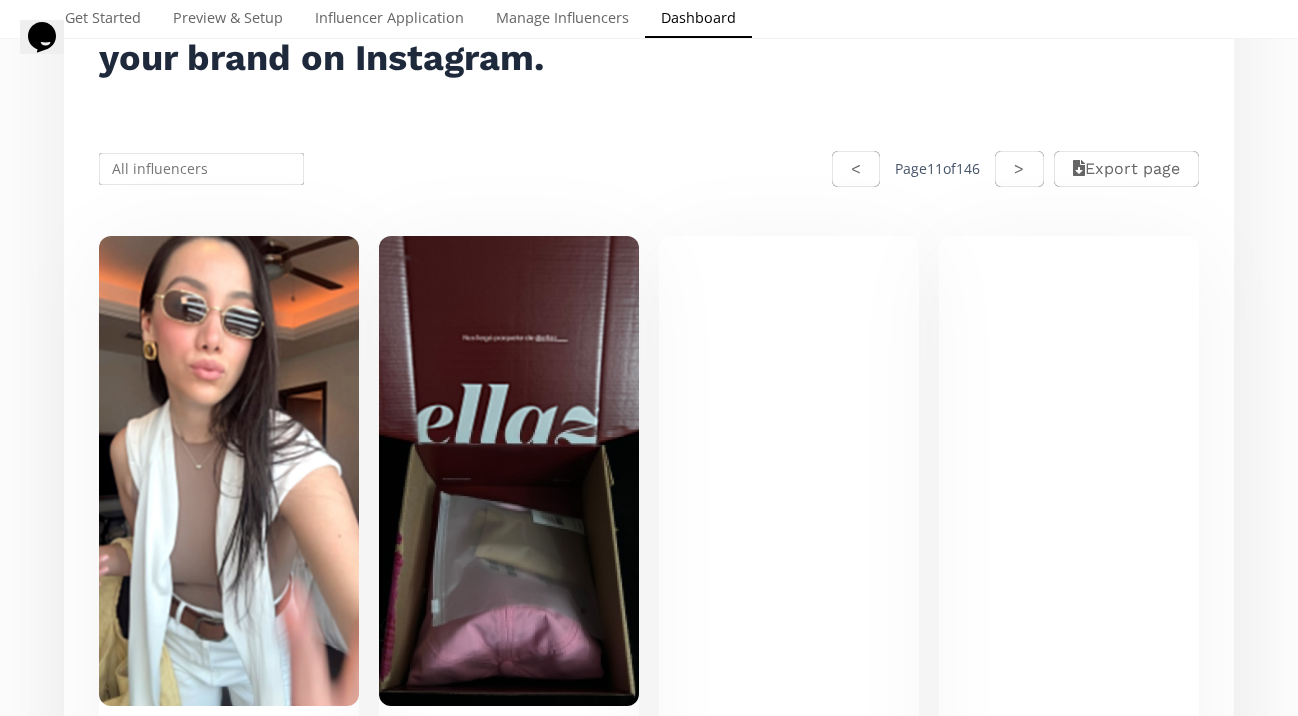 scroll, scrollTop: 0, scrollLeft: 0, axis: both 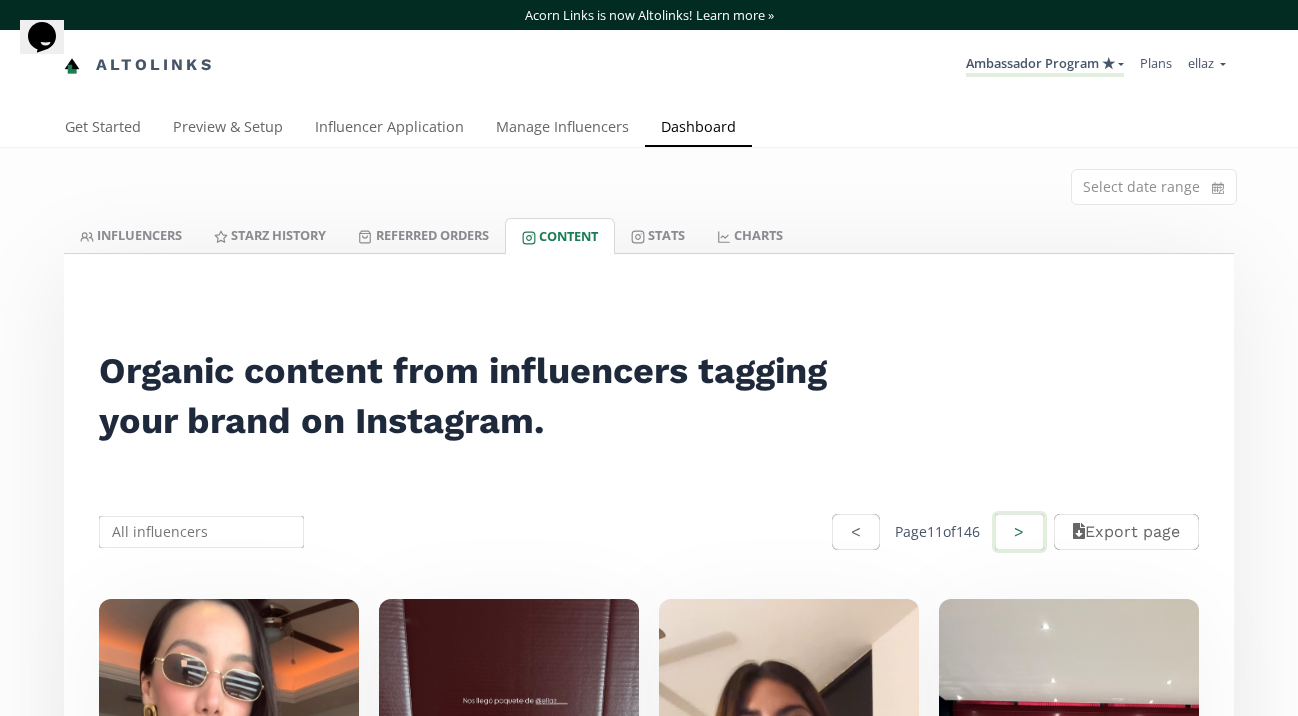 click on ">" at bounding box center (1019, 532) 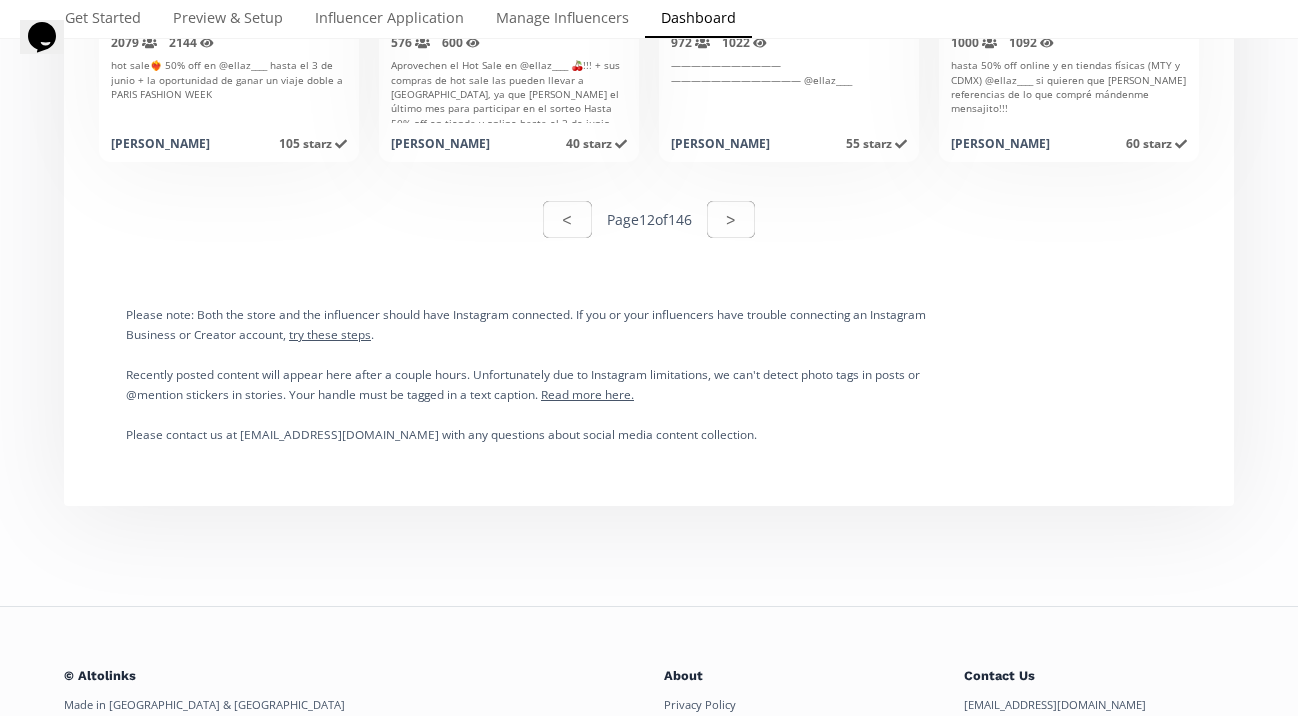 scroll, scrollTop: 10308, scrollLeft: 0, axis: vertical 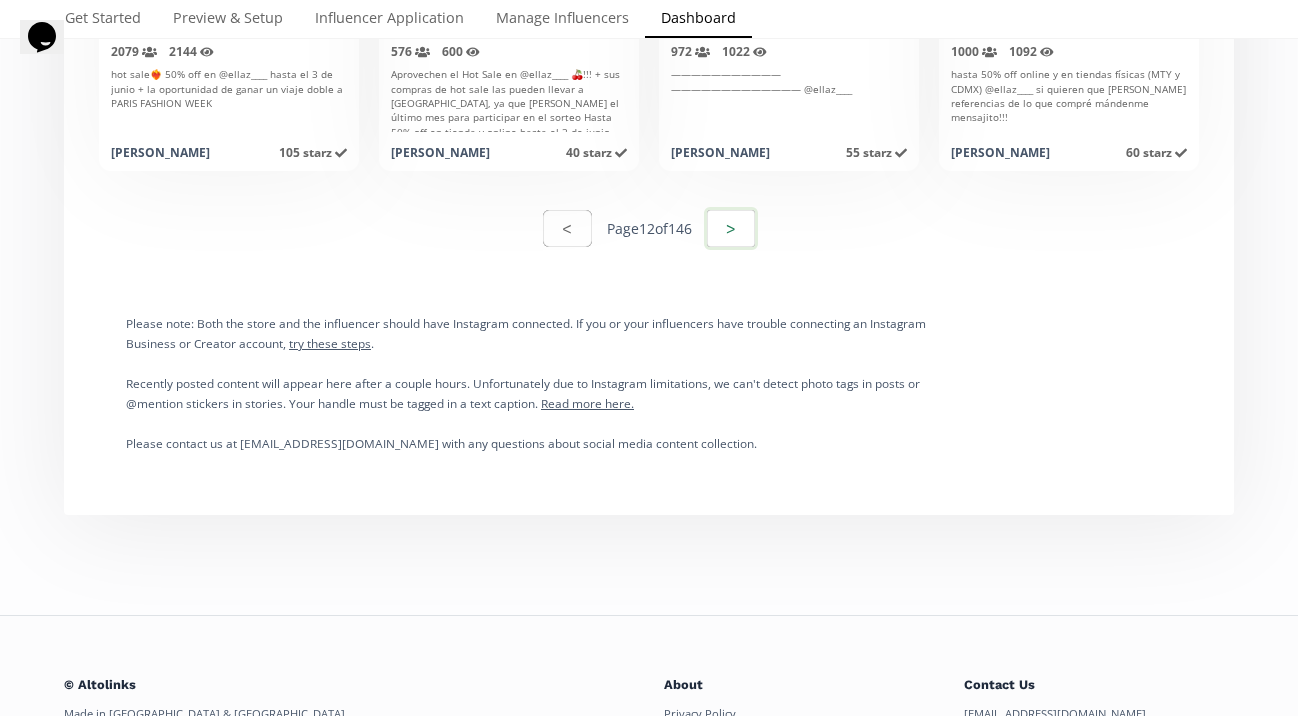 click on ">" at bounding box center (731, 228) 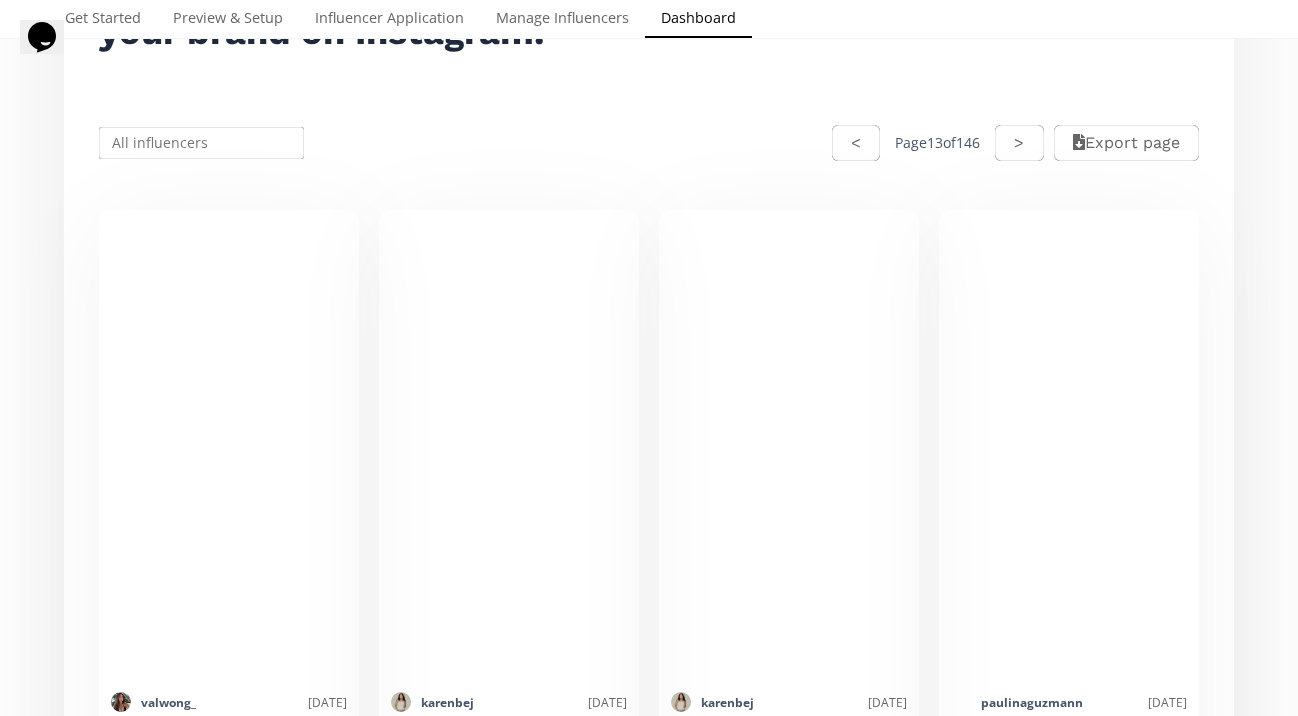 scroll, scrollTop: 380, scrollLeft: 0, axis: vertical 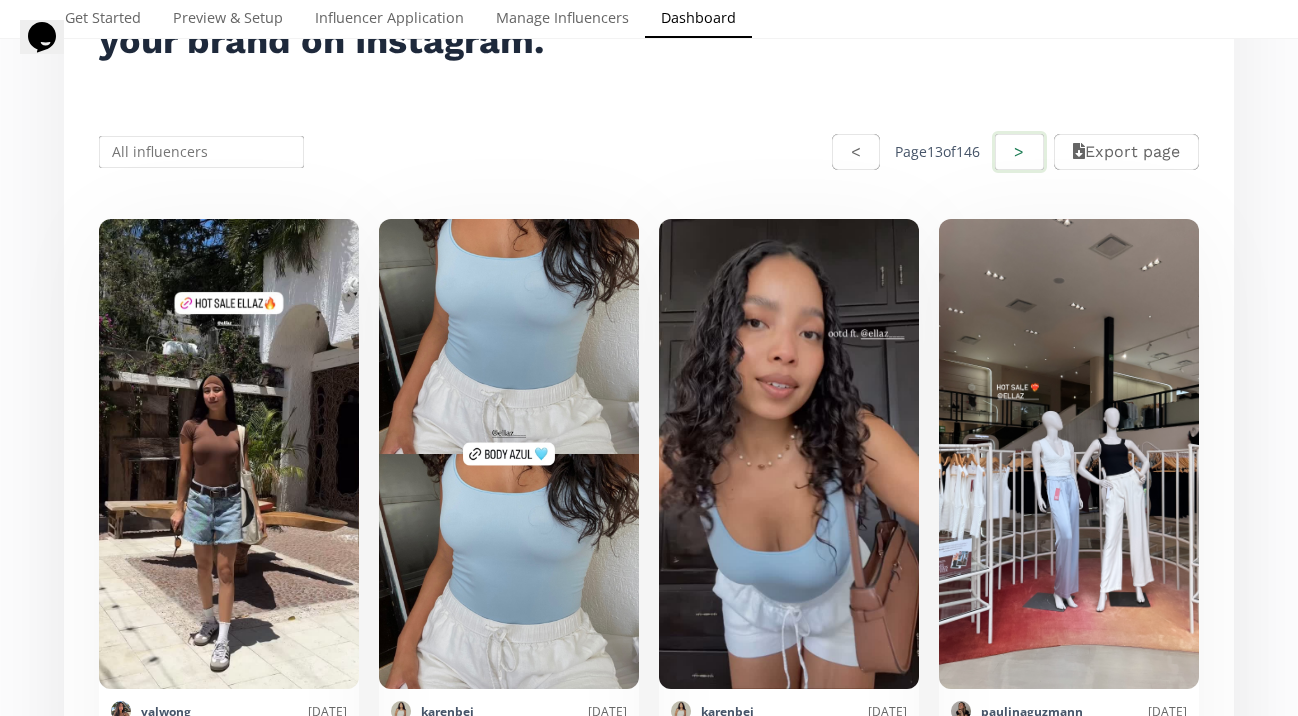 click on ">" at bounding box center (1019, 152) 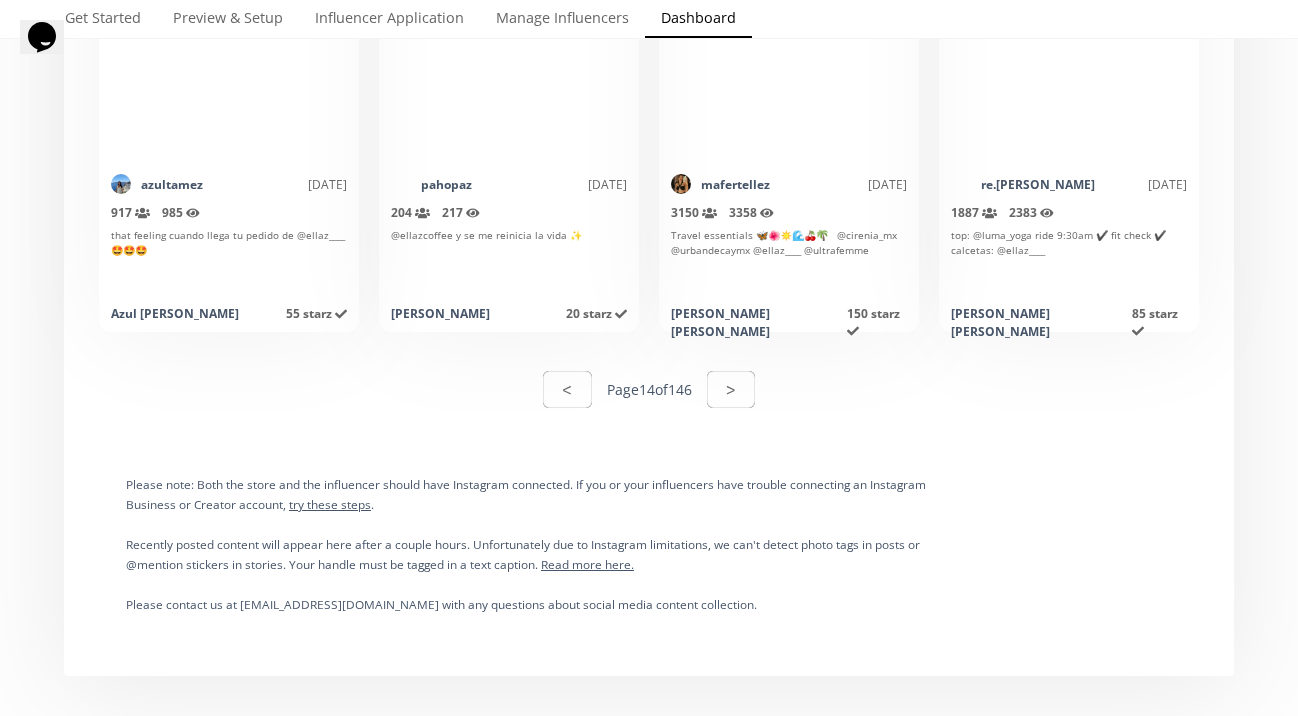 scroll, scrollTop: 10238, scrollLeft: 0, axis: vertical 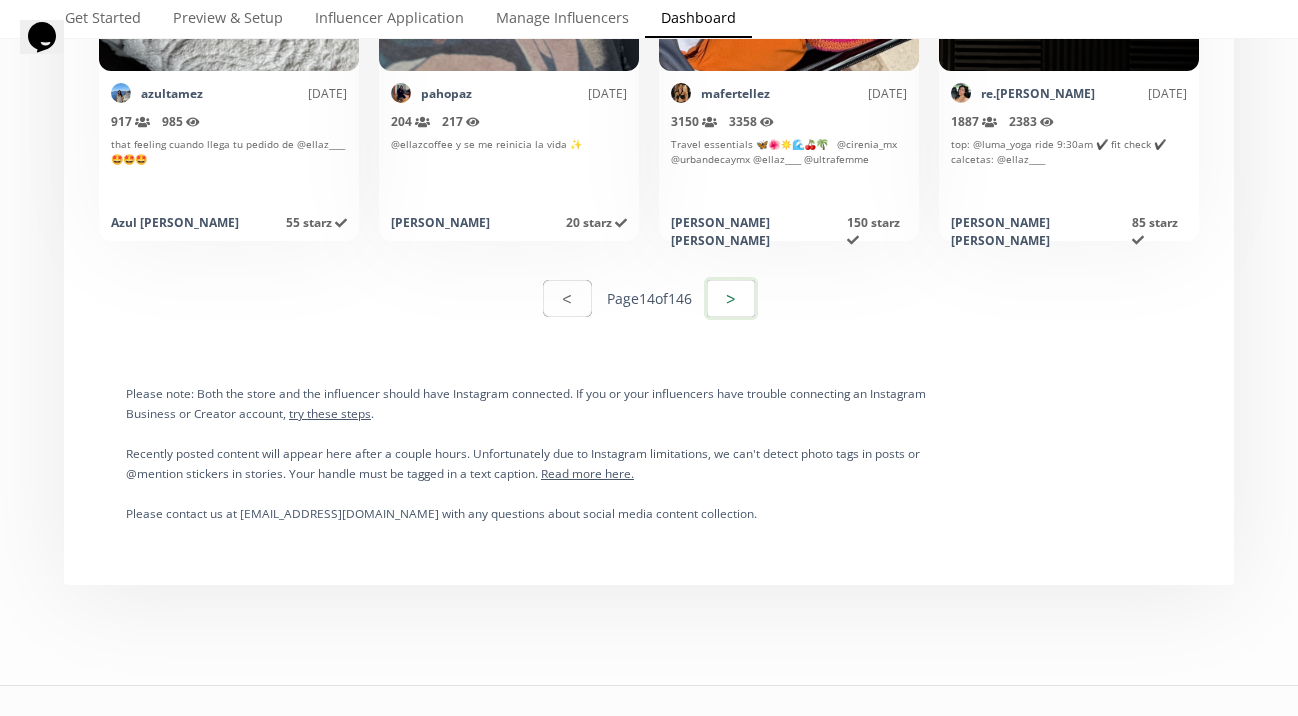 click on ">" at bounding box center (731, 298) 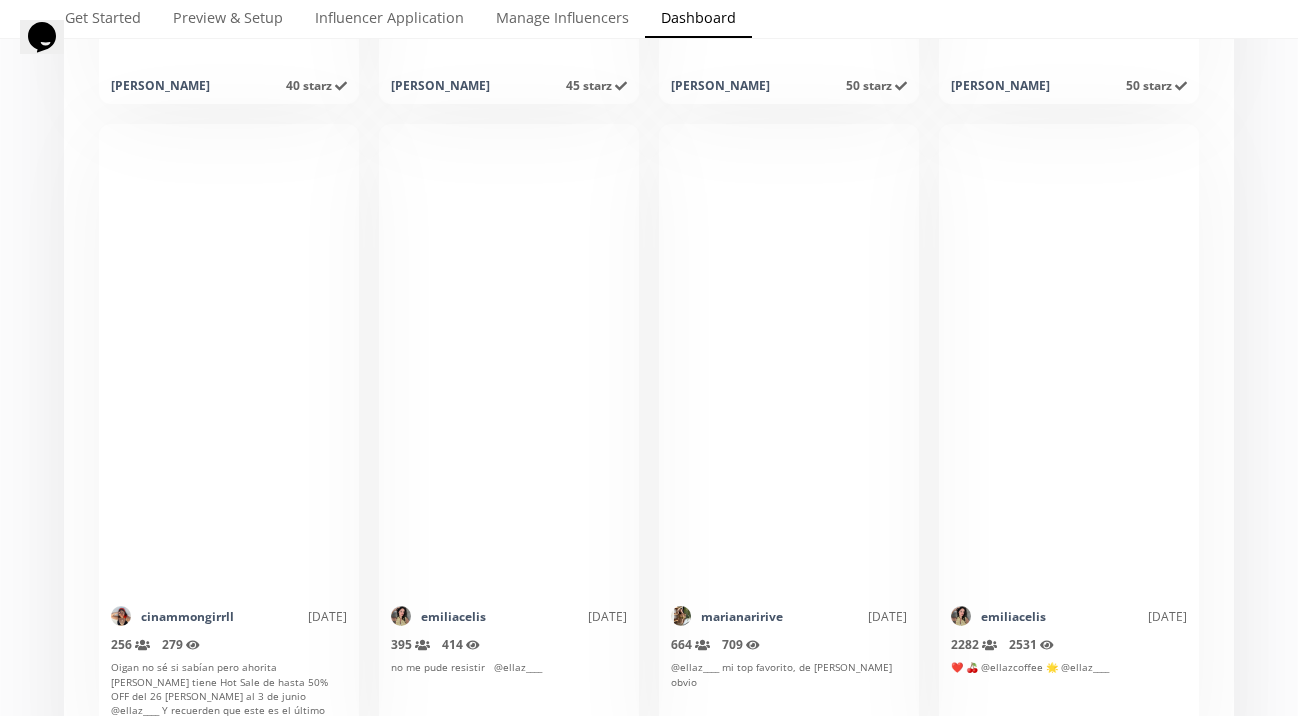 scroll, scrollTop: 9716, scrollLeft: 0, axis: vertical 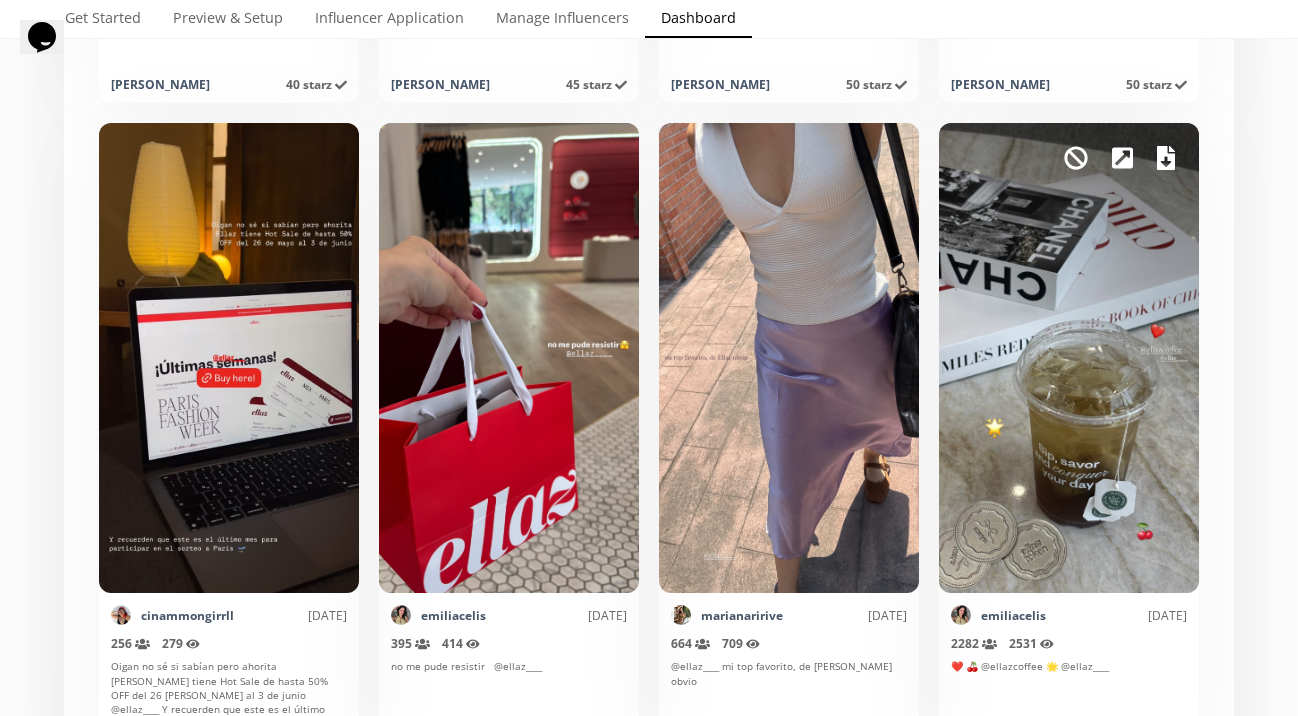 click 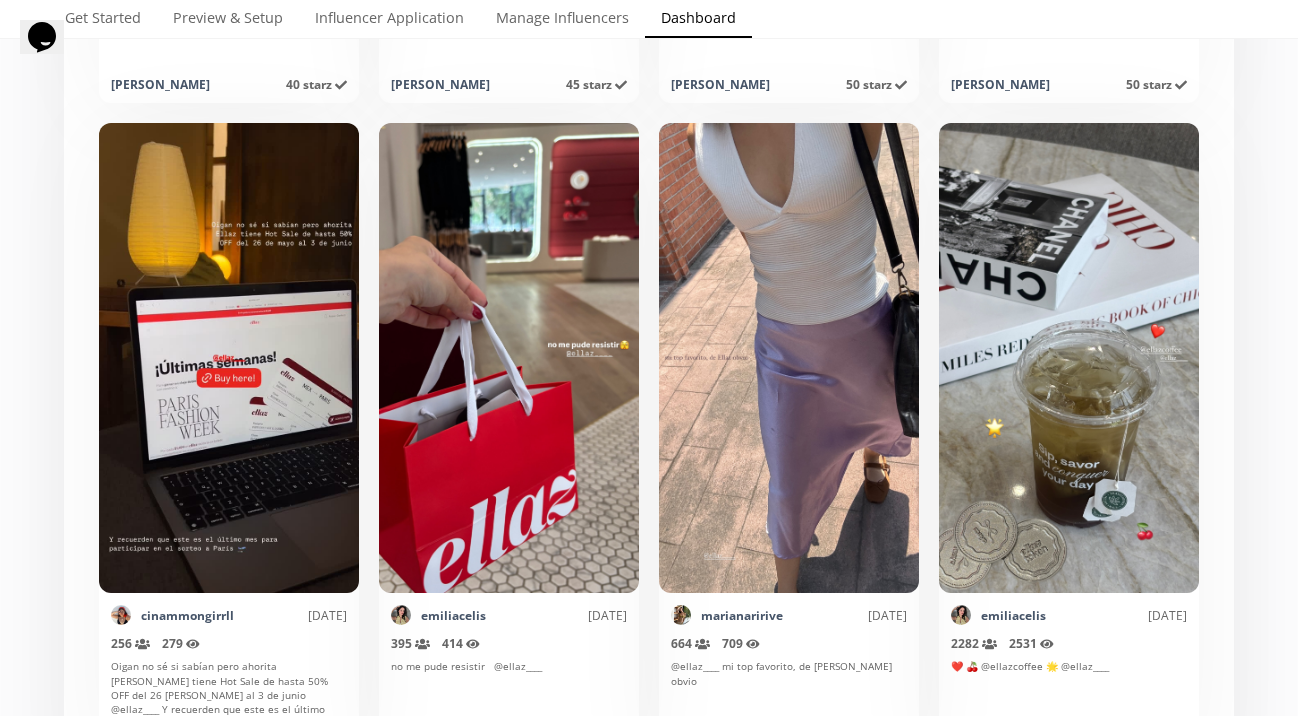 click on "Organic content from influencers tagging your brand on Instagram. < Page  15  of  146 >  Export   page Mark as invalid so that no points awarded. doremifa_b [DATE] 608   Reach (unique views) 625   Impressions Gracias @ellazcoffee por prestarnos el espacio y salvar el día [PERSON_NAME] 40 starz   Points awarded [DATE] [PERSON_NAME] as invalid so that no points awarded. emiliacelis [DATE] 1670   Reach (unique views) 1766   Impressions 🍂 🐿️ 🤎 @ellazcoffee @ellaz____ [PERSON_NAME] 80 starz   Points awarded [DATE] Mark as invalid so that no points awarded. doremifa_b [DATE] 653   Reach (unique views) 691   Impressions Dedicado a las catedrales personales de cada
persona cuyas manos encuentren estas páginas y
especialmente de aquellos cuyo apoyo y amor
incondicional fueron imperativos para la realización
de este libro. Para que dentro de ellas encuentren el
[PERSON_NAME] que buscan y recuerden que el
universo está conspirando a su favor en este preciso
momento.
ellaz 45 starz" at bounding box center (649, -4177) 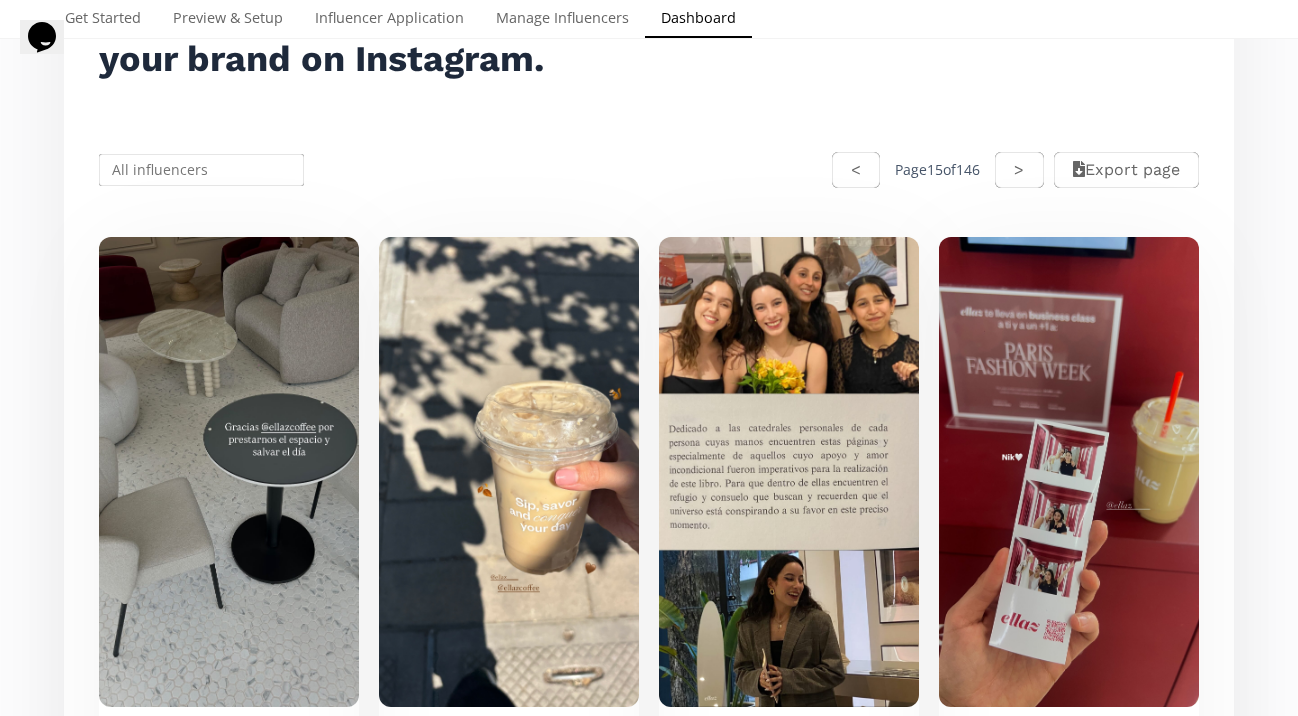scroll, scrollTop: 366, scrollLeft: 0, axis: vertical 